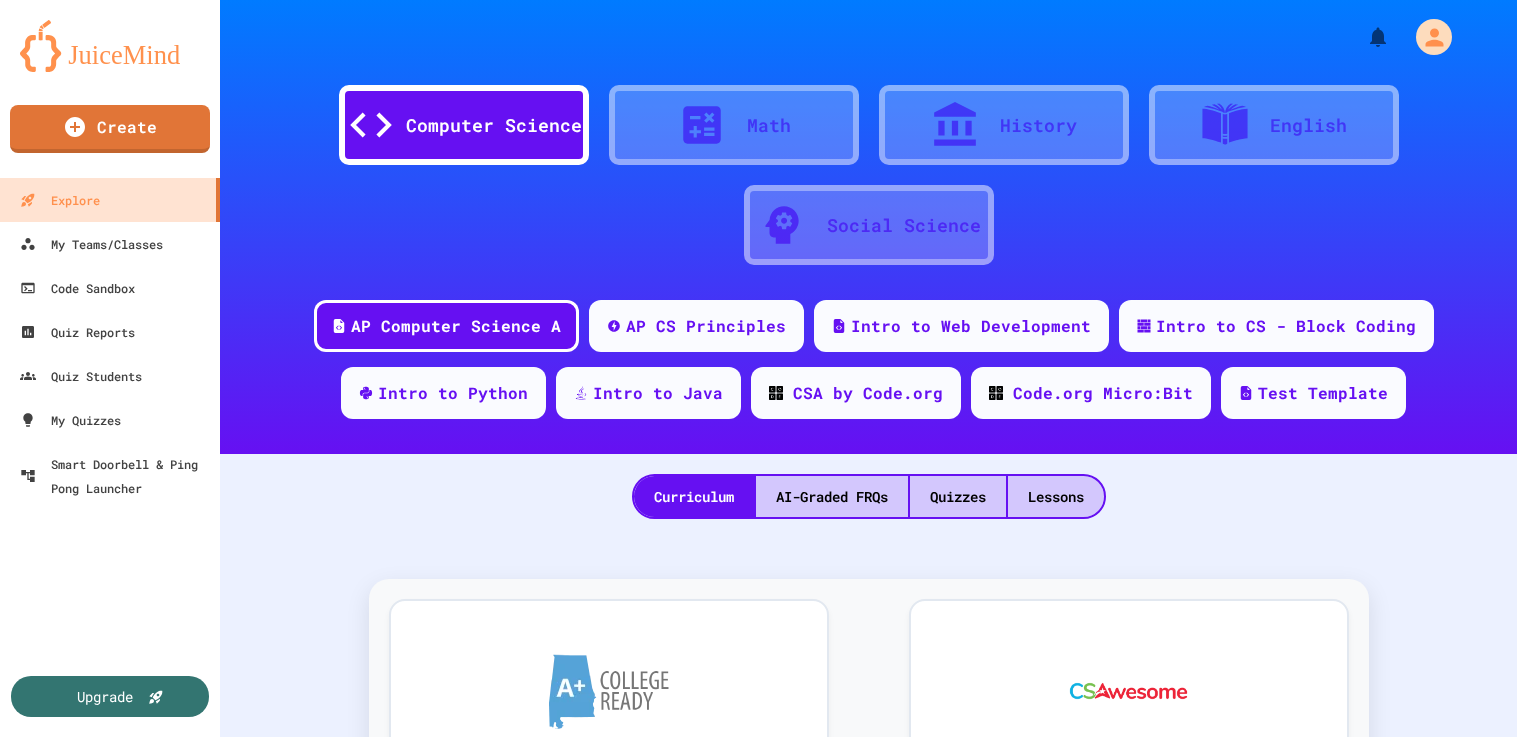 scroll, scrollTop: 0, scrollLeft: 0, axis: both 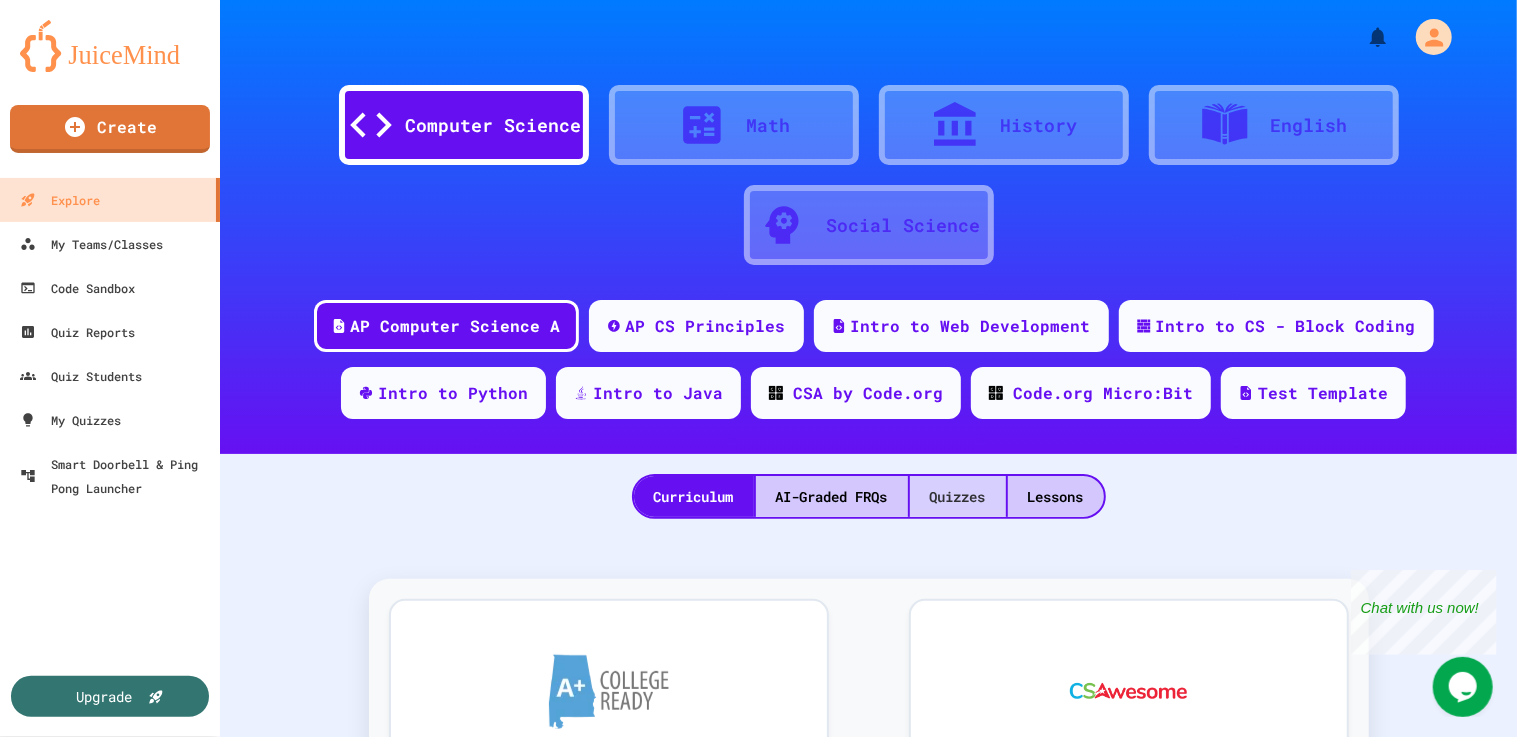 click on "Quizzes" at bounding box center [958, 496] 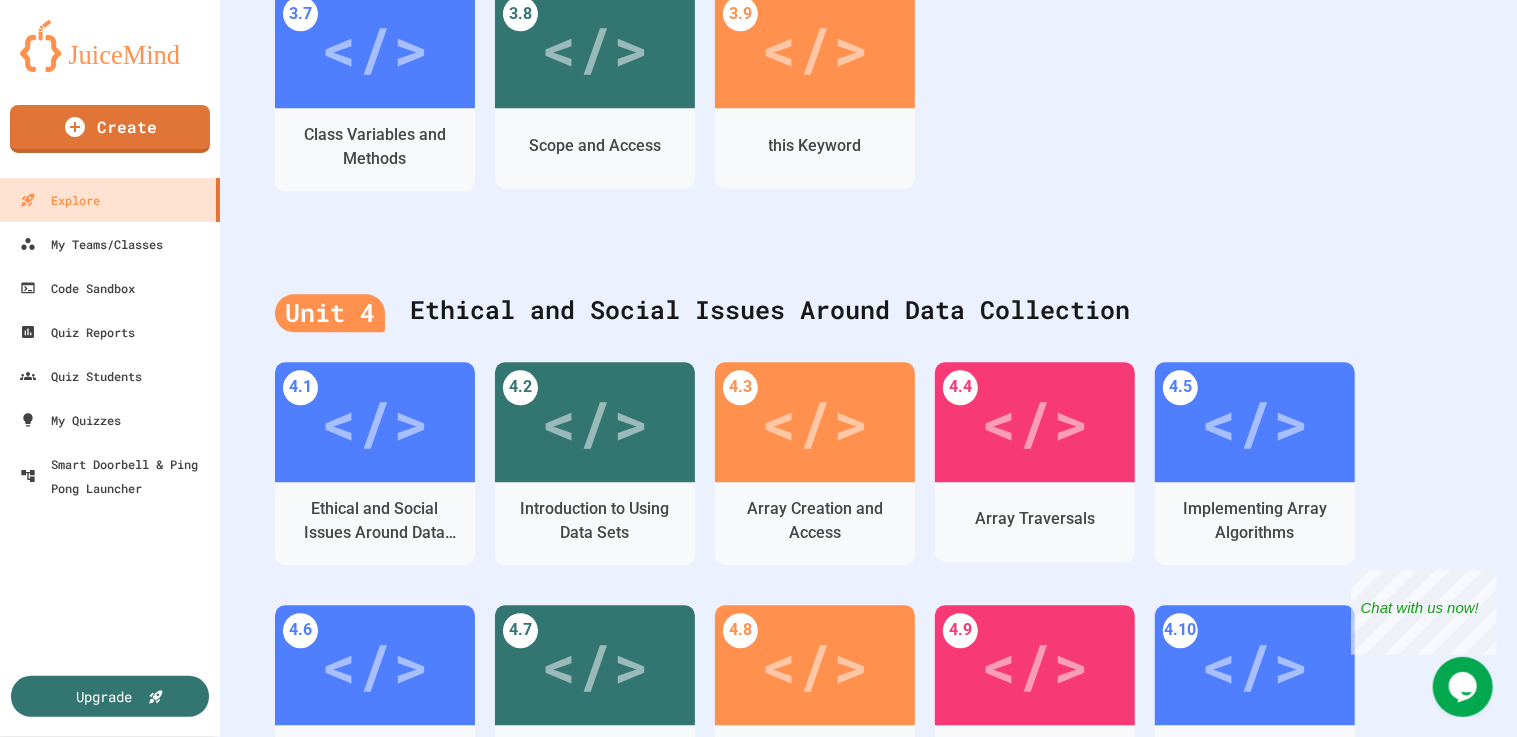 scroll, scrollTop: 2675, scrollLeft: 0, axis: vertical 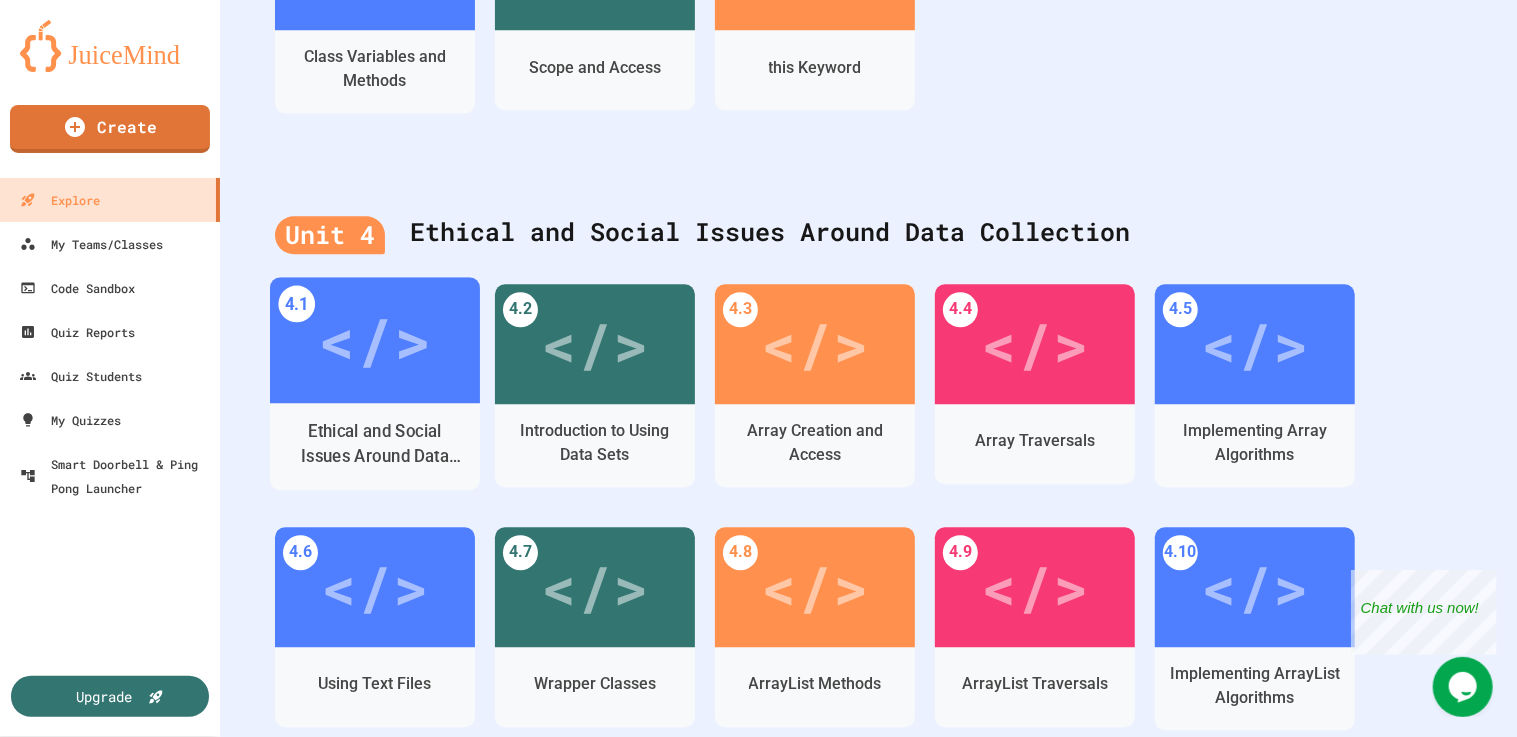 click on "</>" at bounding box center [374, 339] 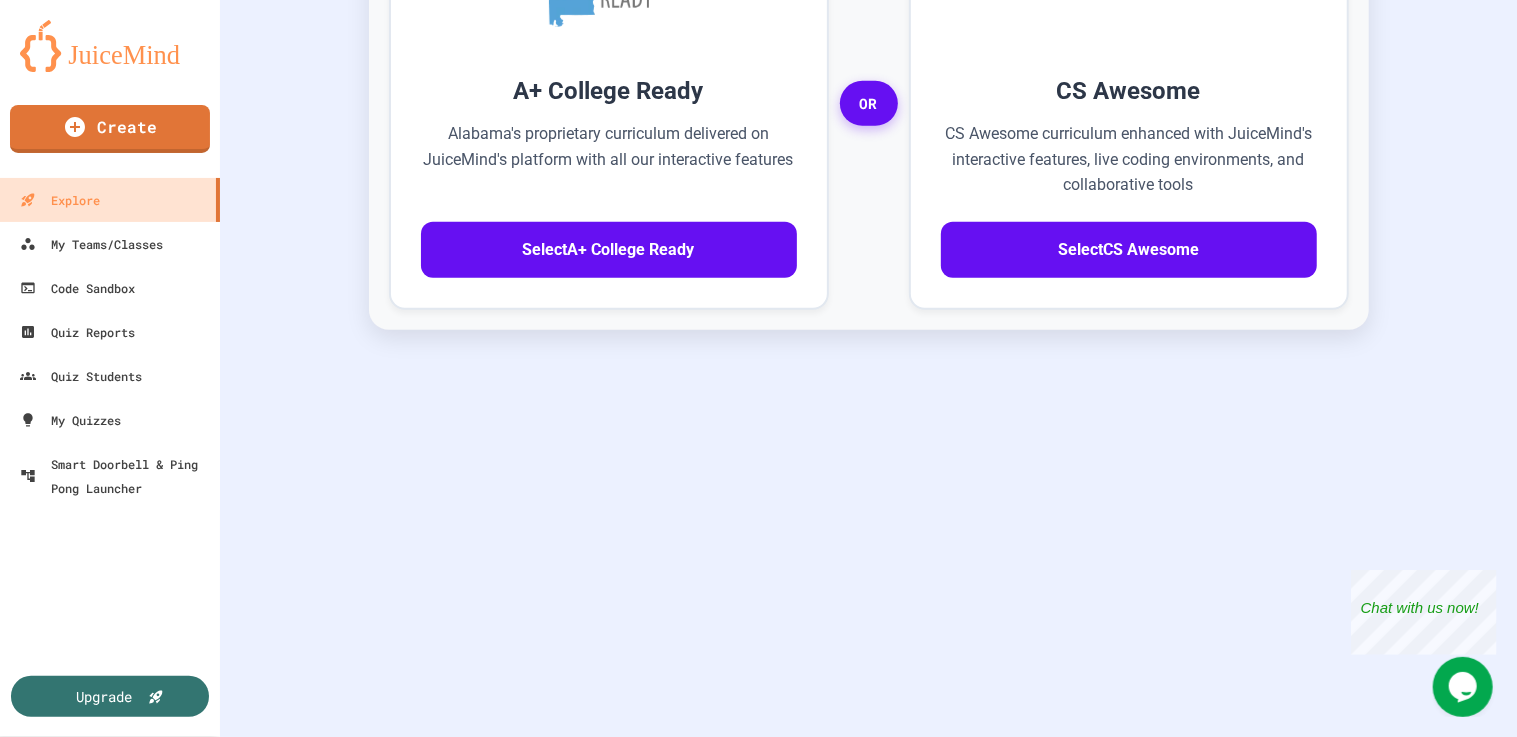 scroll, scrollTop: 715, scrollLeft: 0, axis: vertical 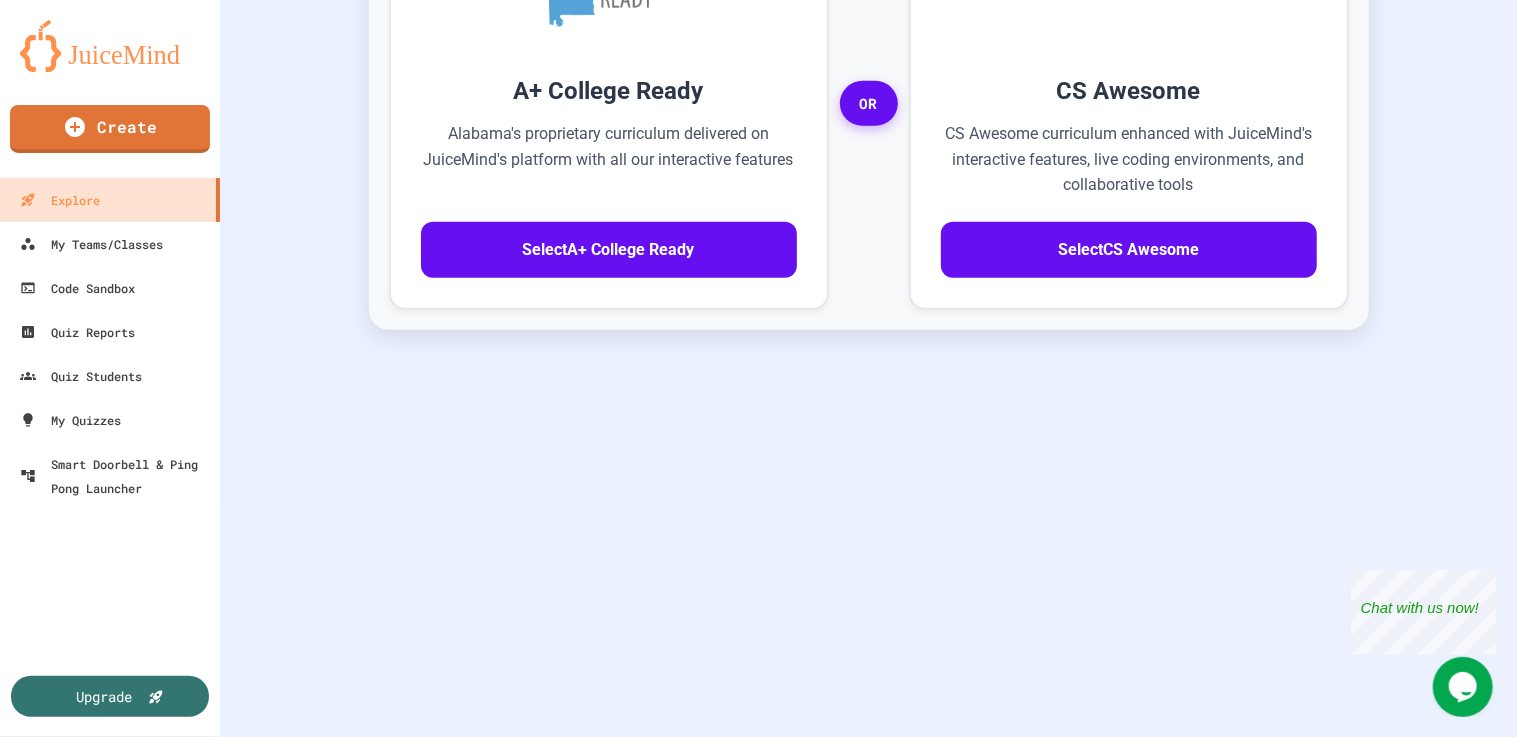click on "Cancel" at bounding box center (701, 2343) 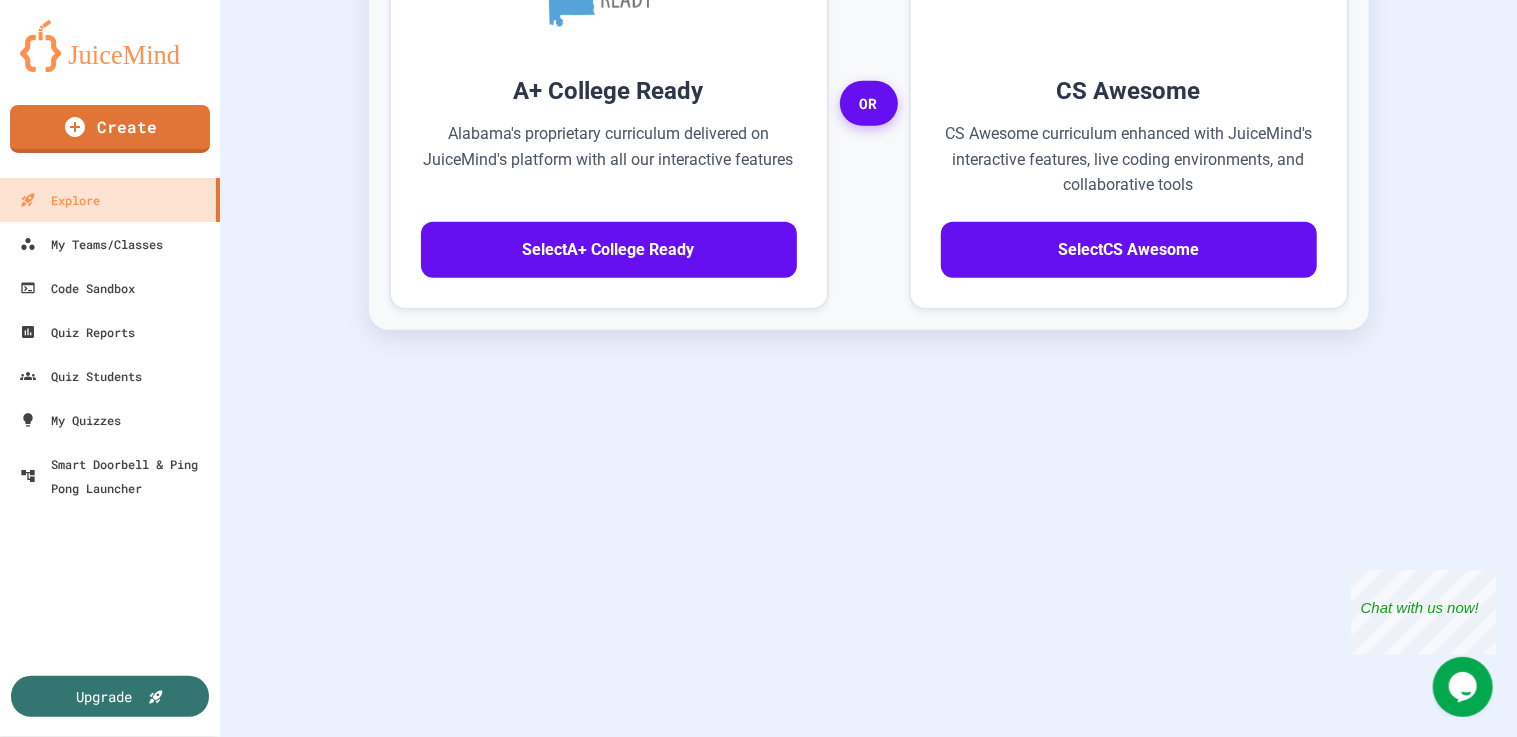 click 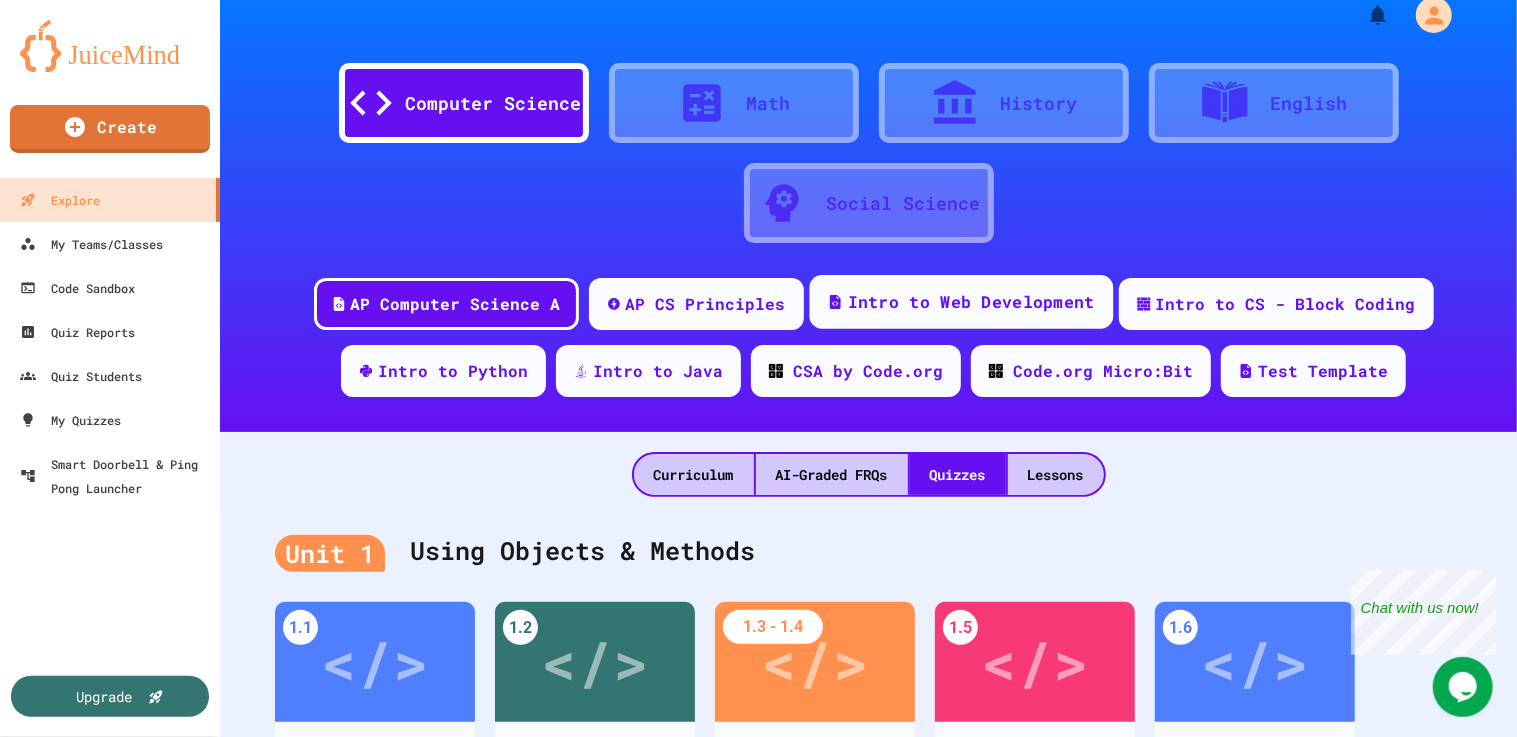scroll, scrollTop: 0, scrollLeft: 0, axis: both 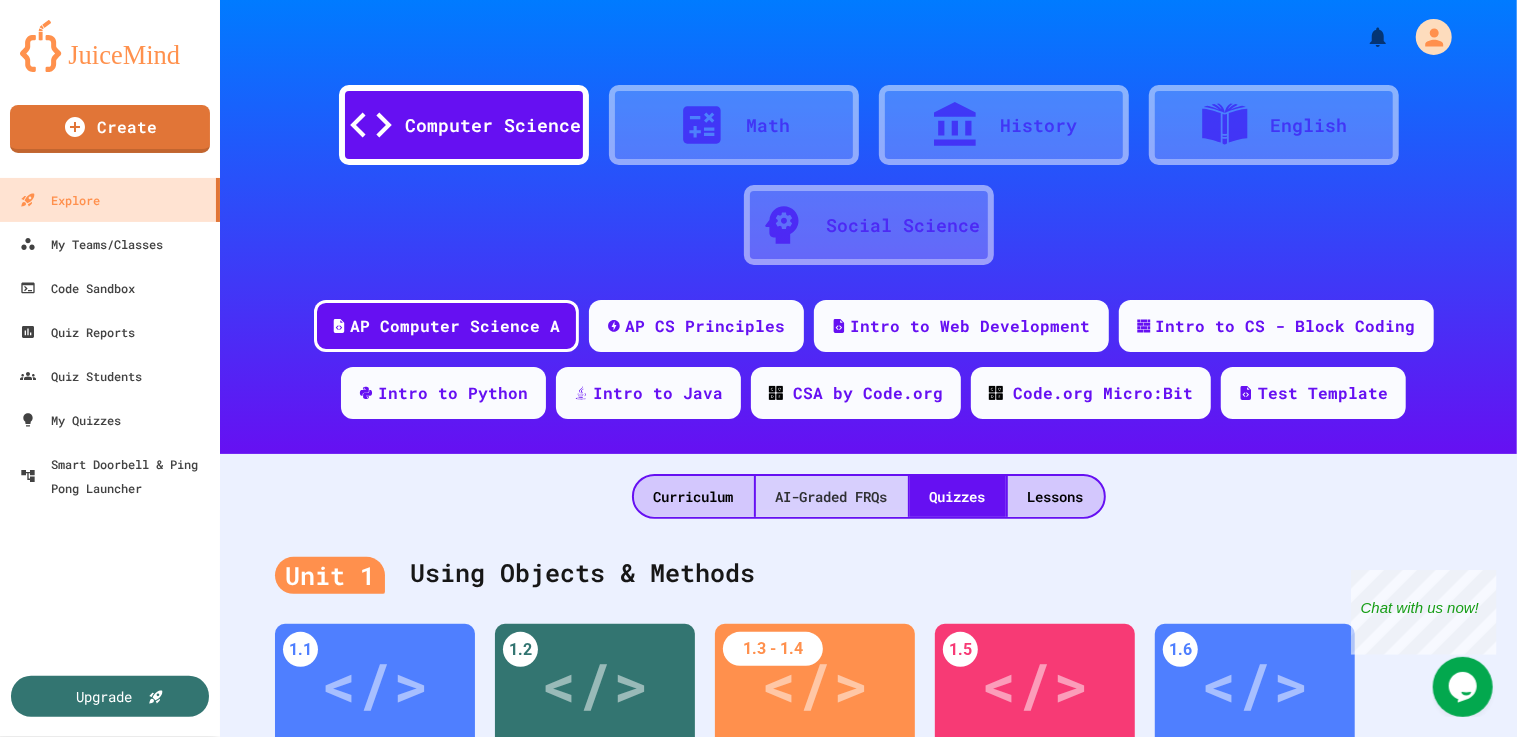 click on "AI-Graded FRQs" at bounding box center [832, 496] 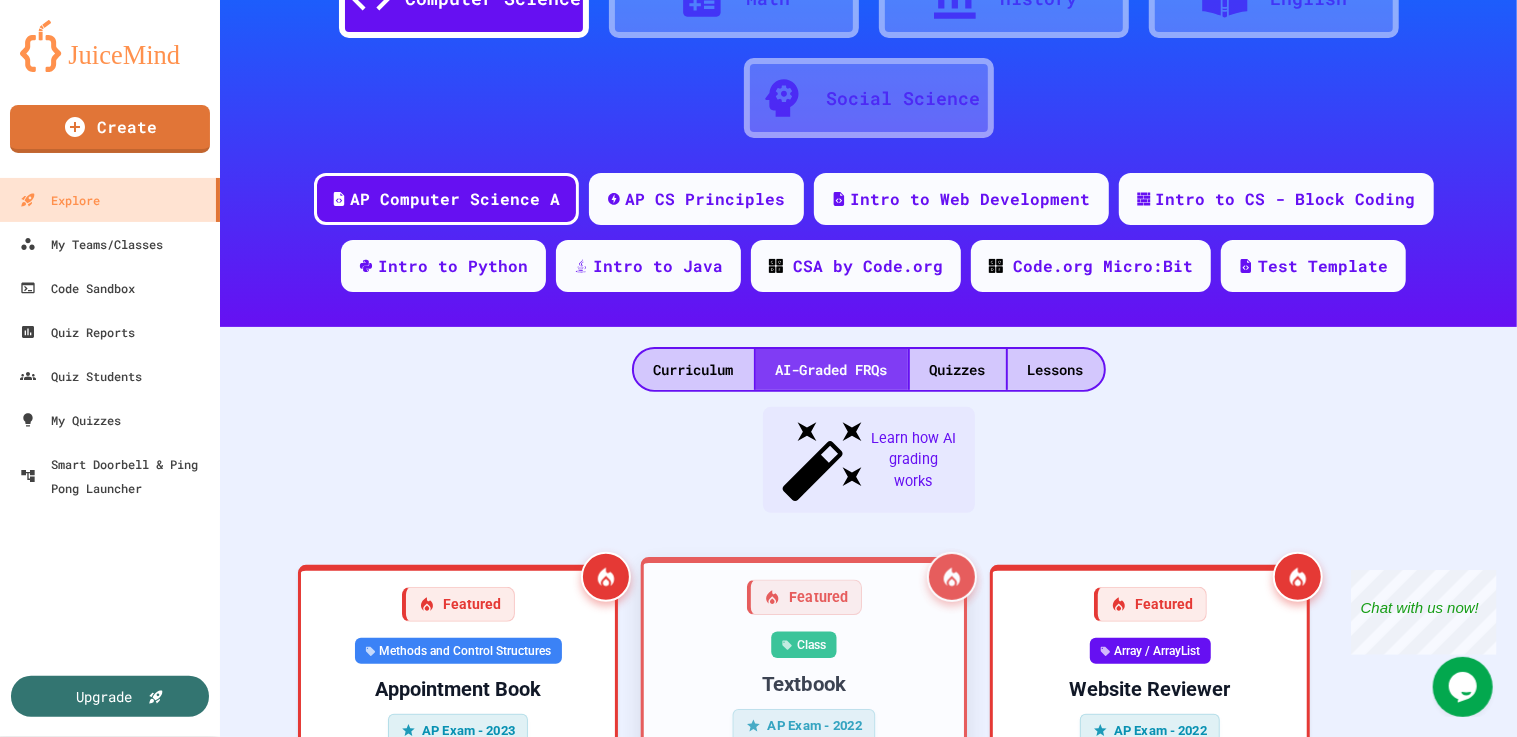 scroll, scrollTop: 0, scrollLeft: 0, axis: both 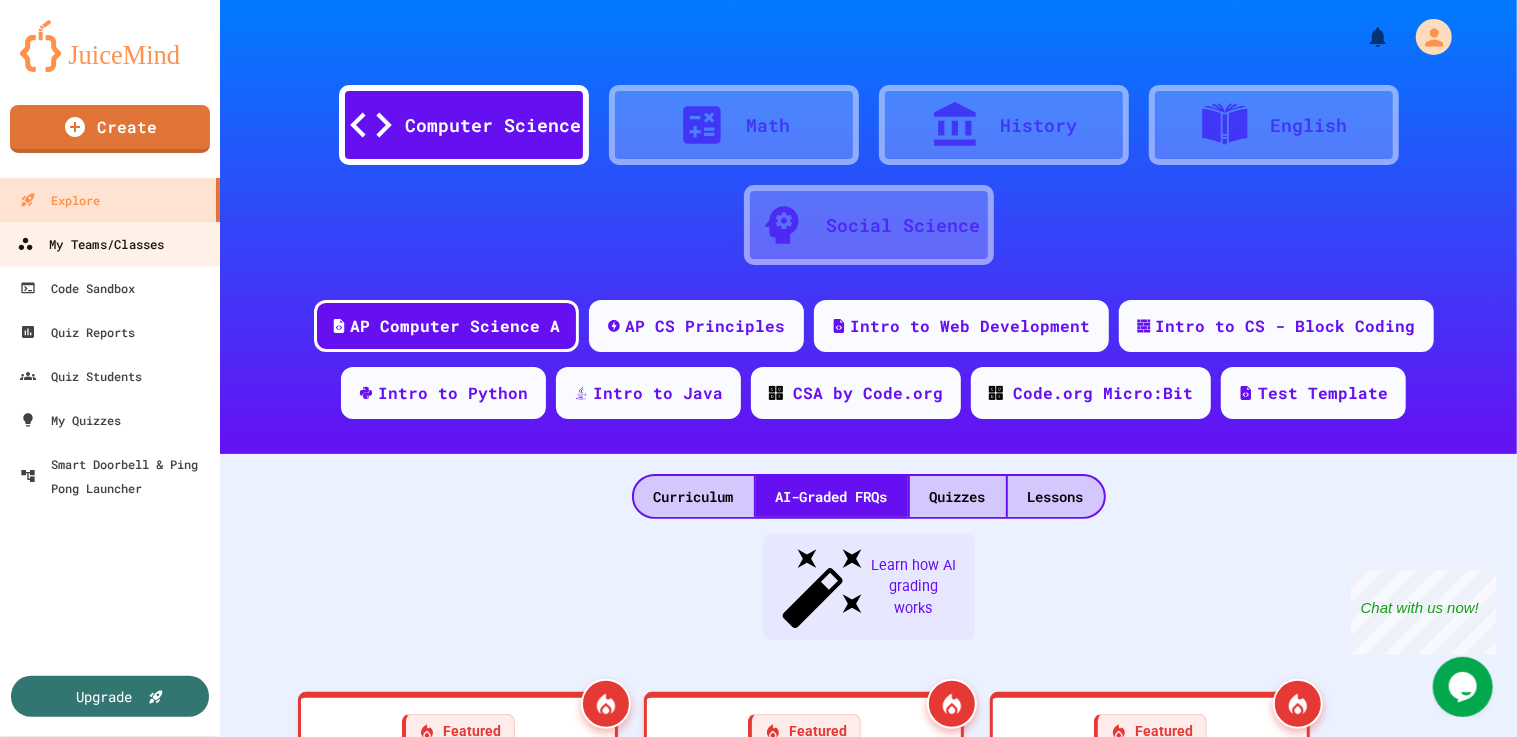 click on "My Teams/Classes" at bounding box center [90, 244] 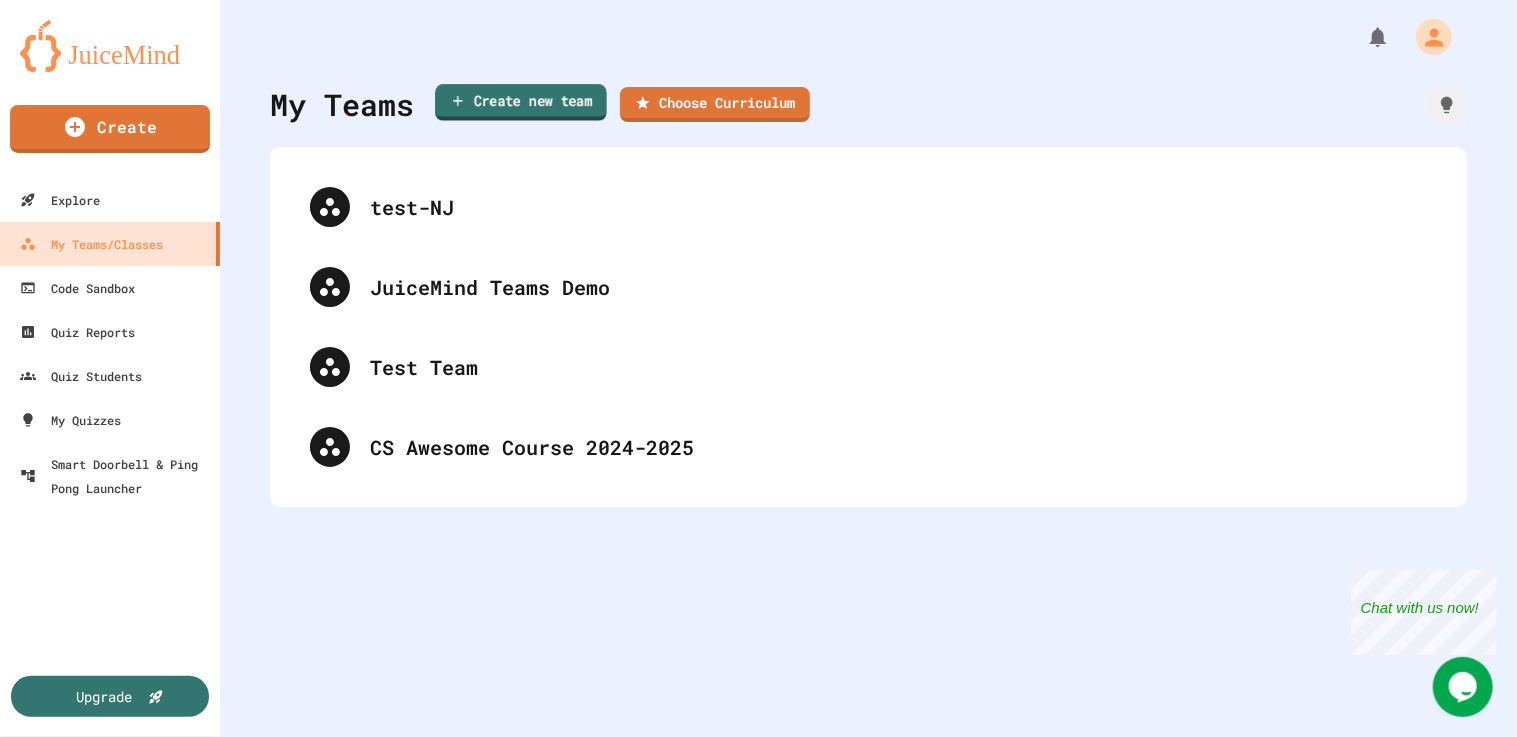 click on "Create new team" at bounding box center [521, 102] 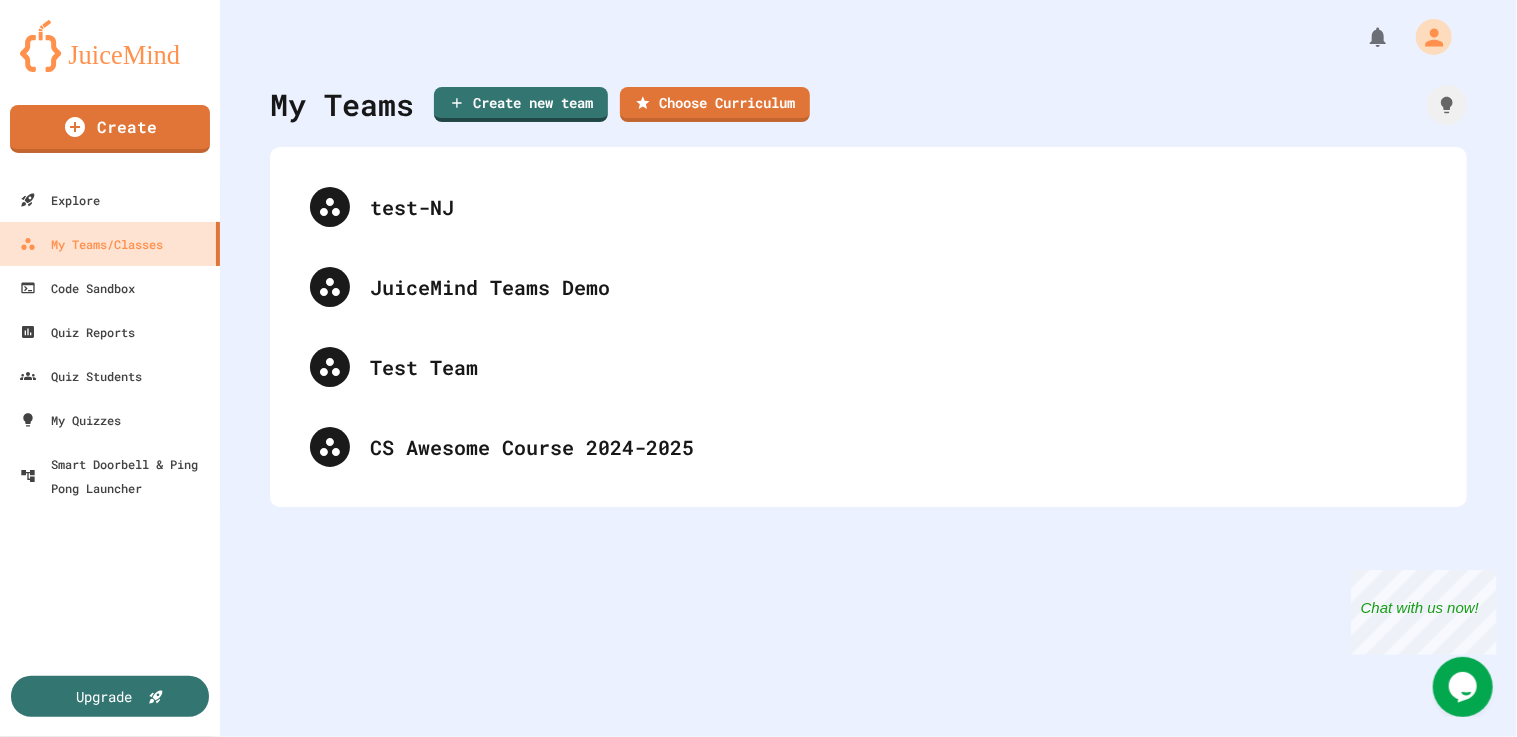 click at bounding box center (758, 1013) 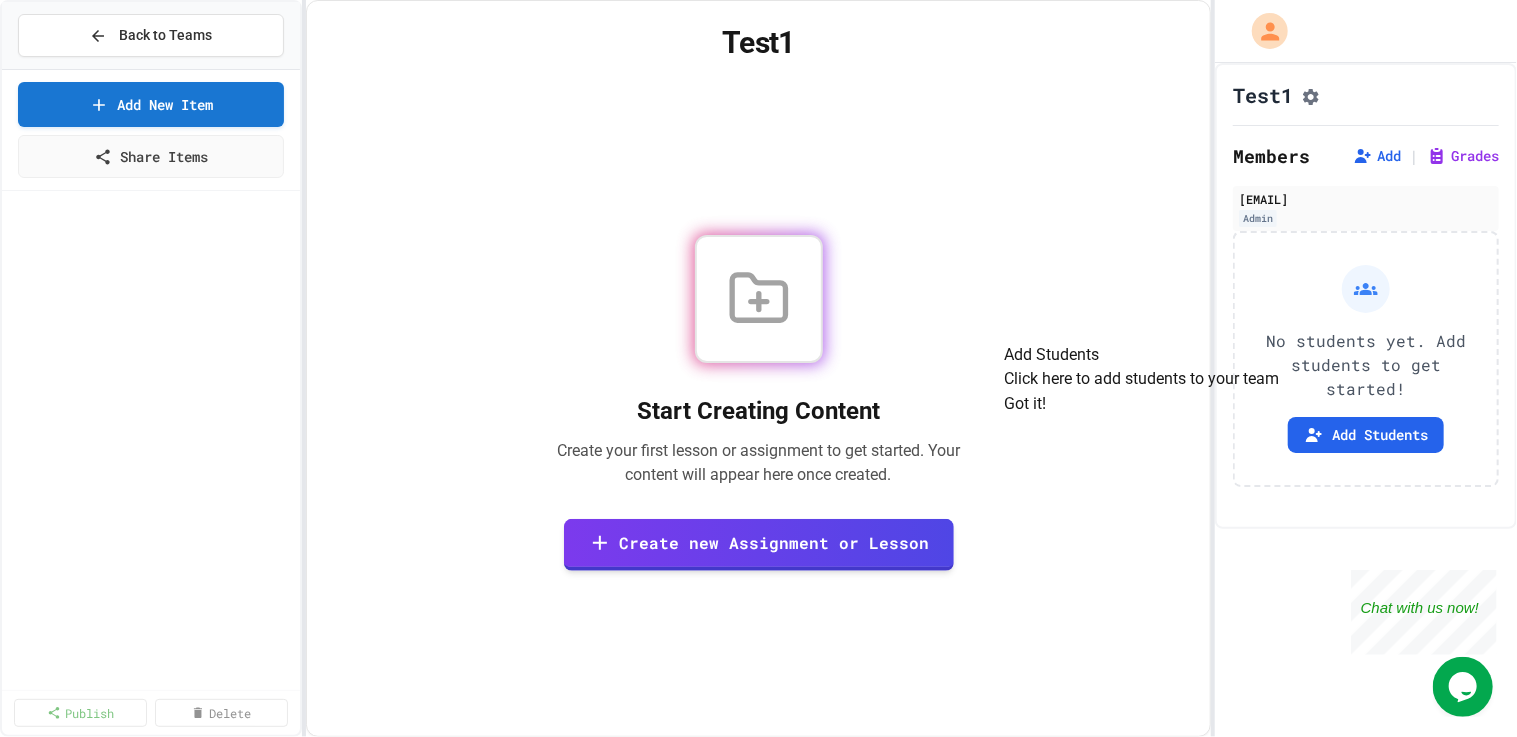 click on "Got it!" at bounding box center [1025, 404] 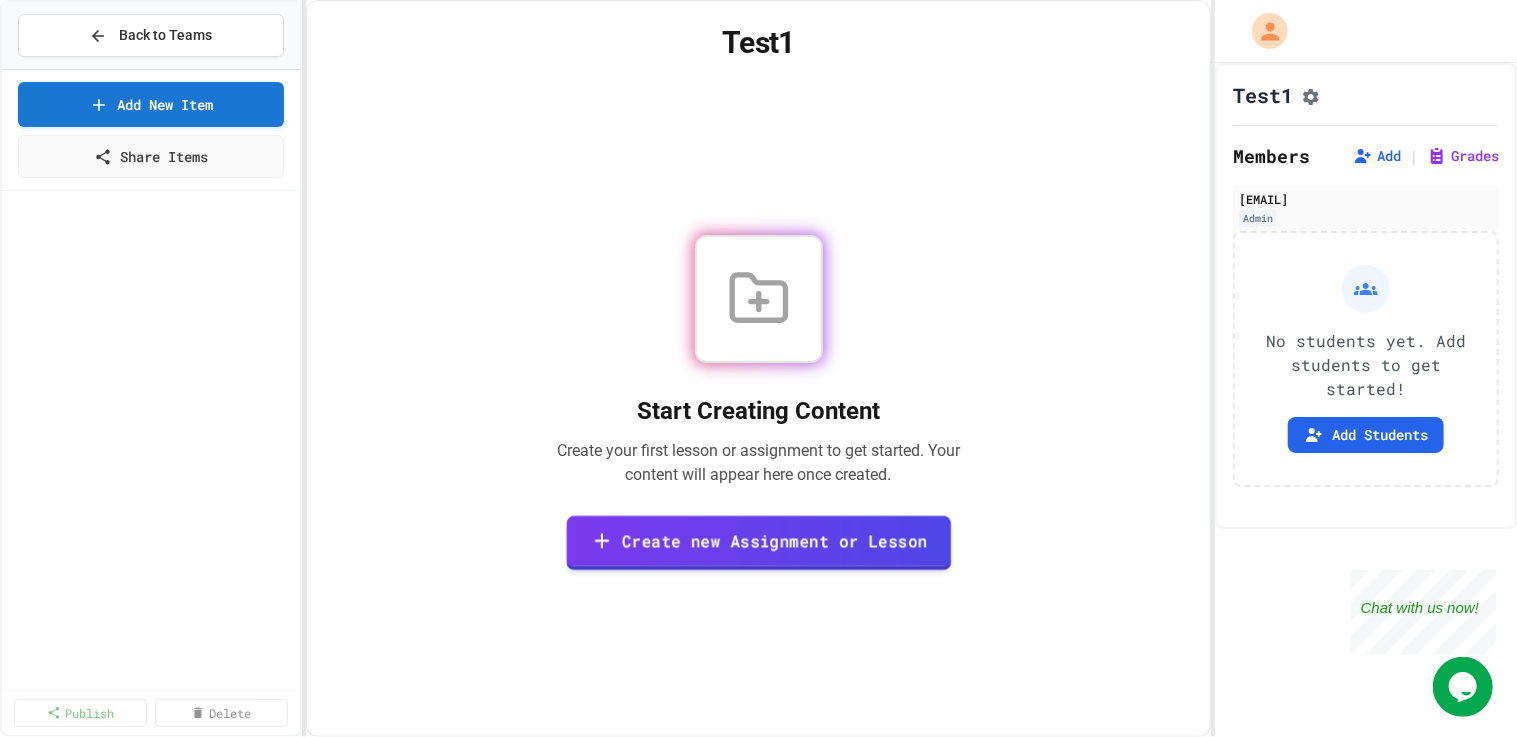 click on "Create new Assignment or Lesson" at bounding box center [758, 542] 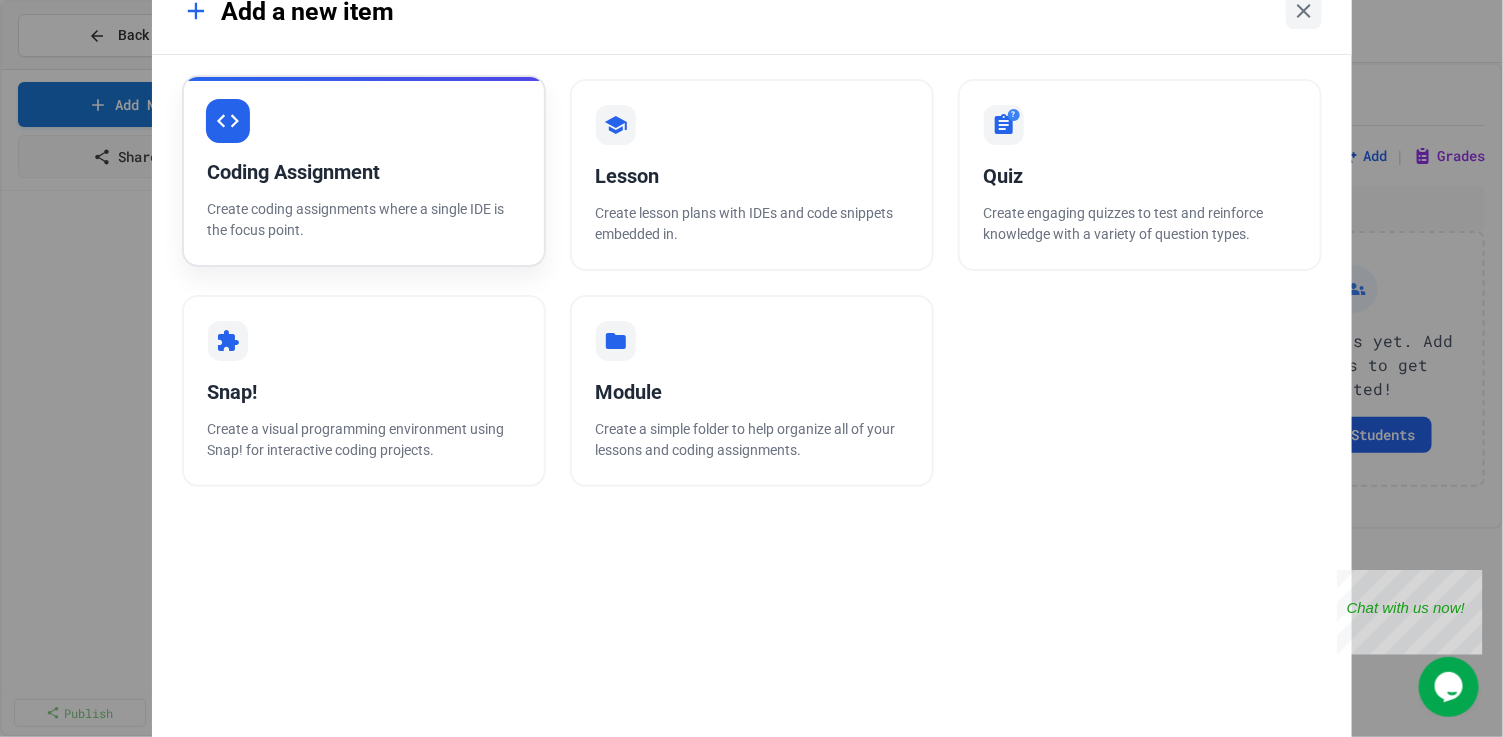 click on "Coding Assignment" at bounding box center (364, 172) 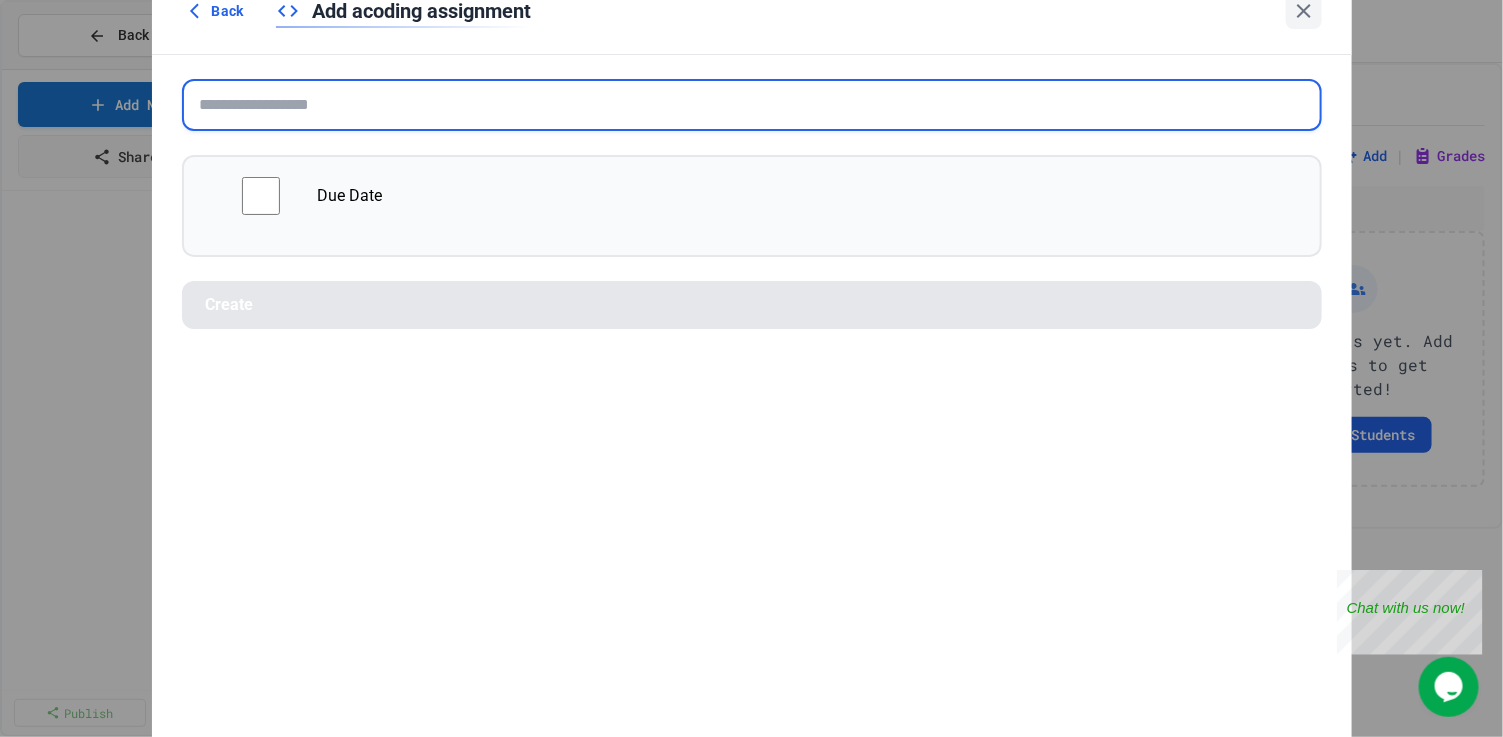 click at bounding box center (752, 105) 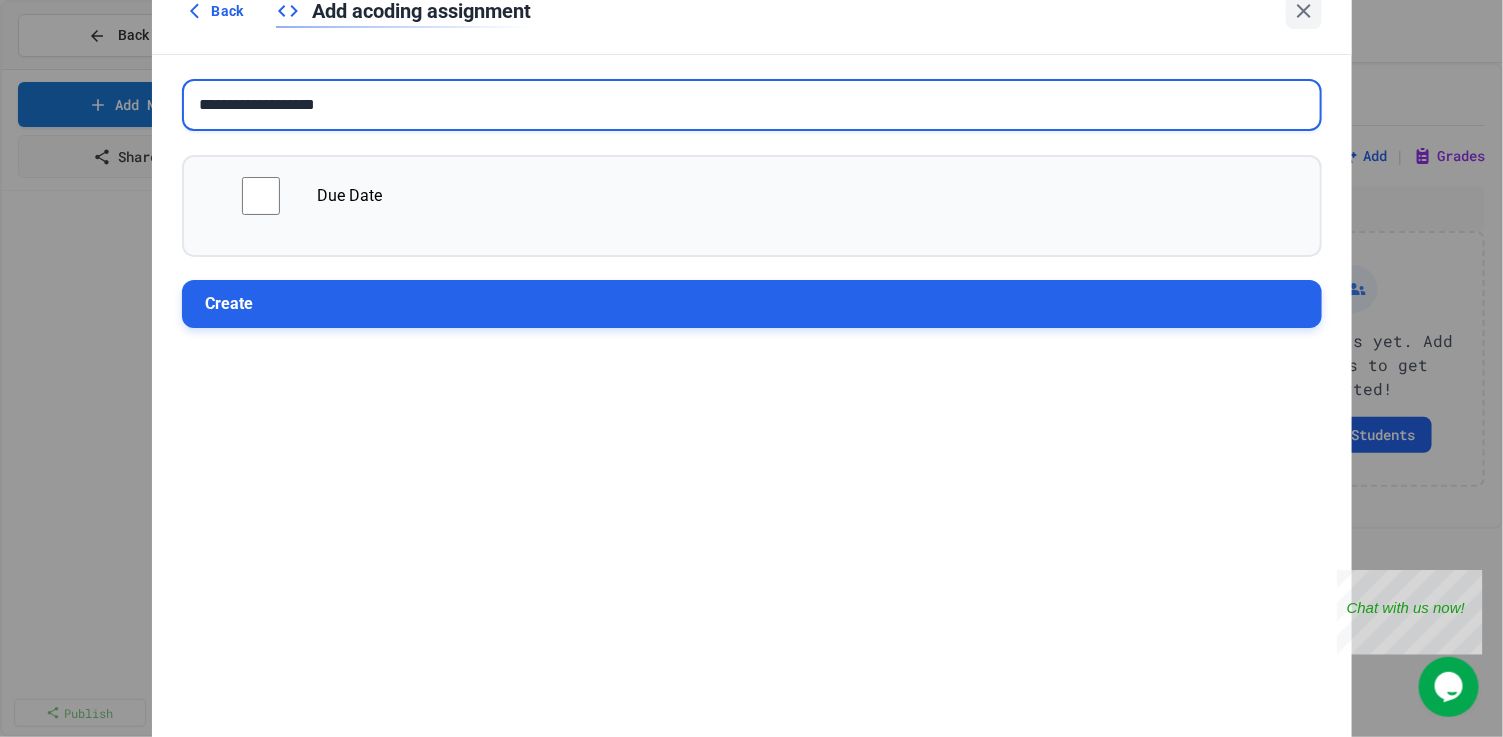 type on "**********" 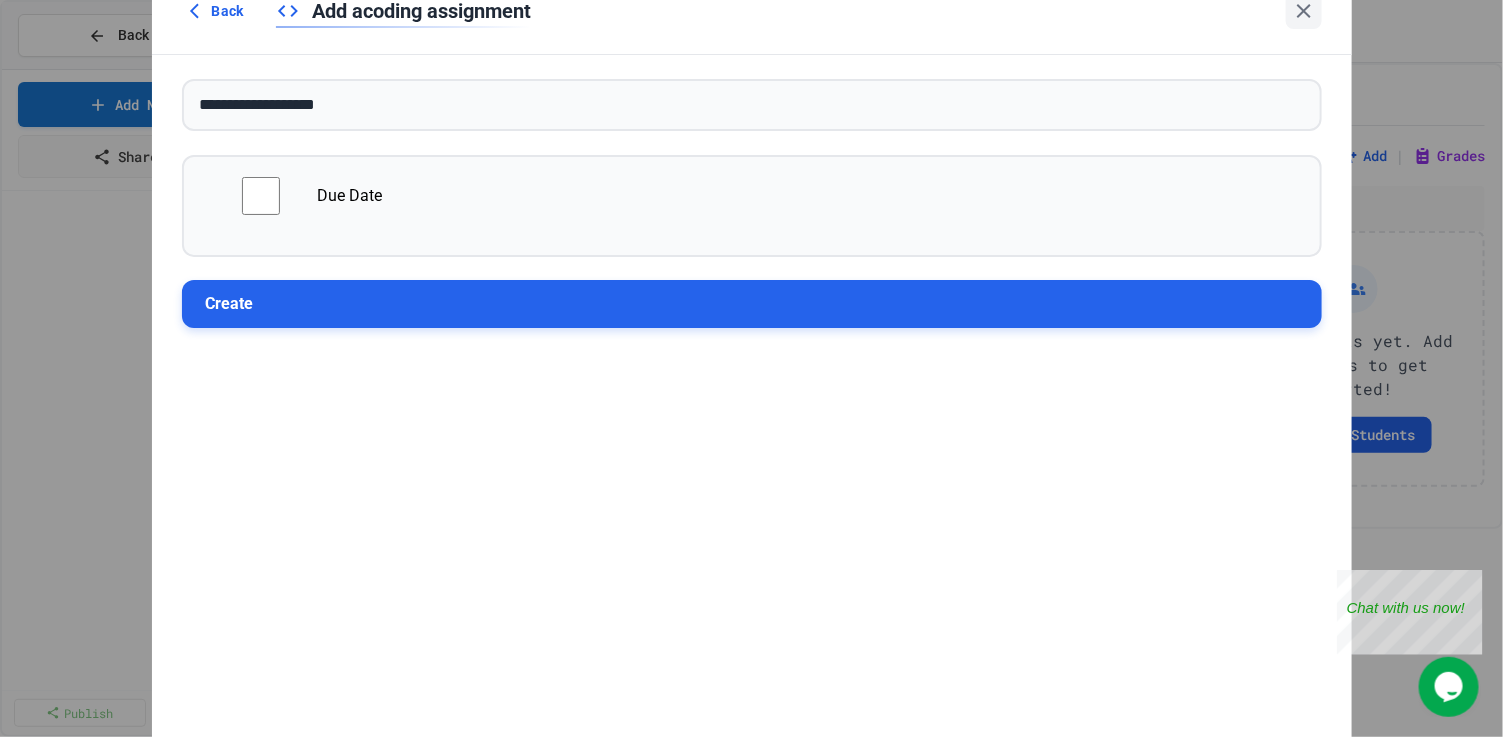 click on "Create" at bounding box center (752, 304) 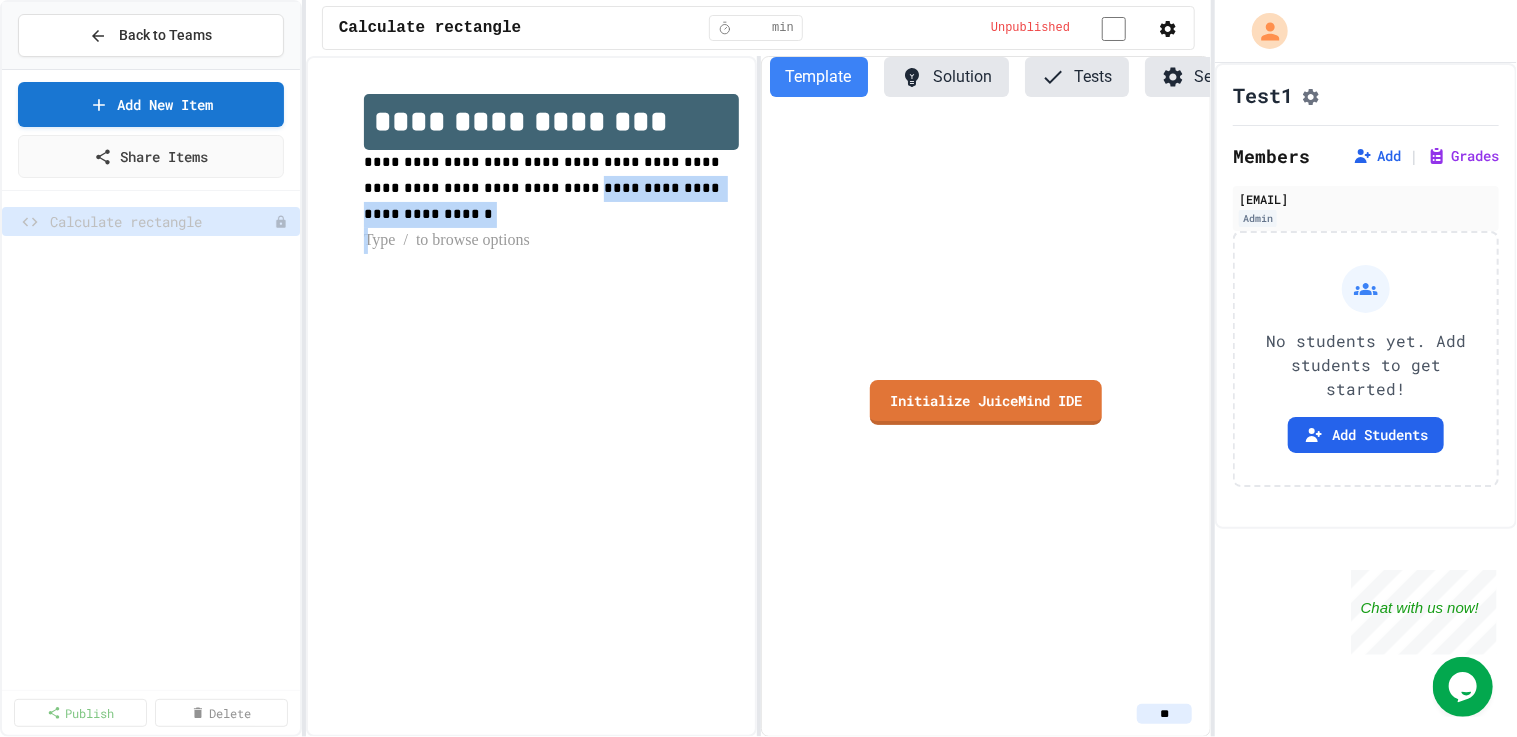 drag, startPoint x: 468, startPoint y: 192, endPoint x: 485, endPoint y: 192, distance: 17 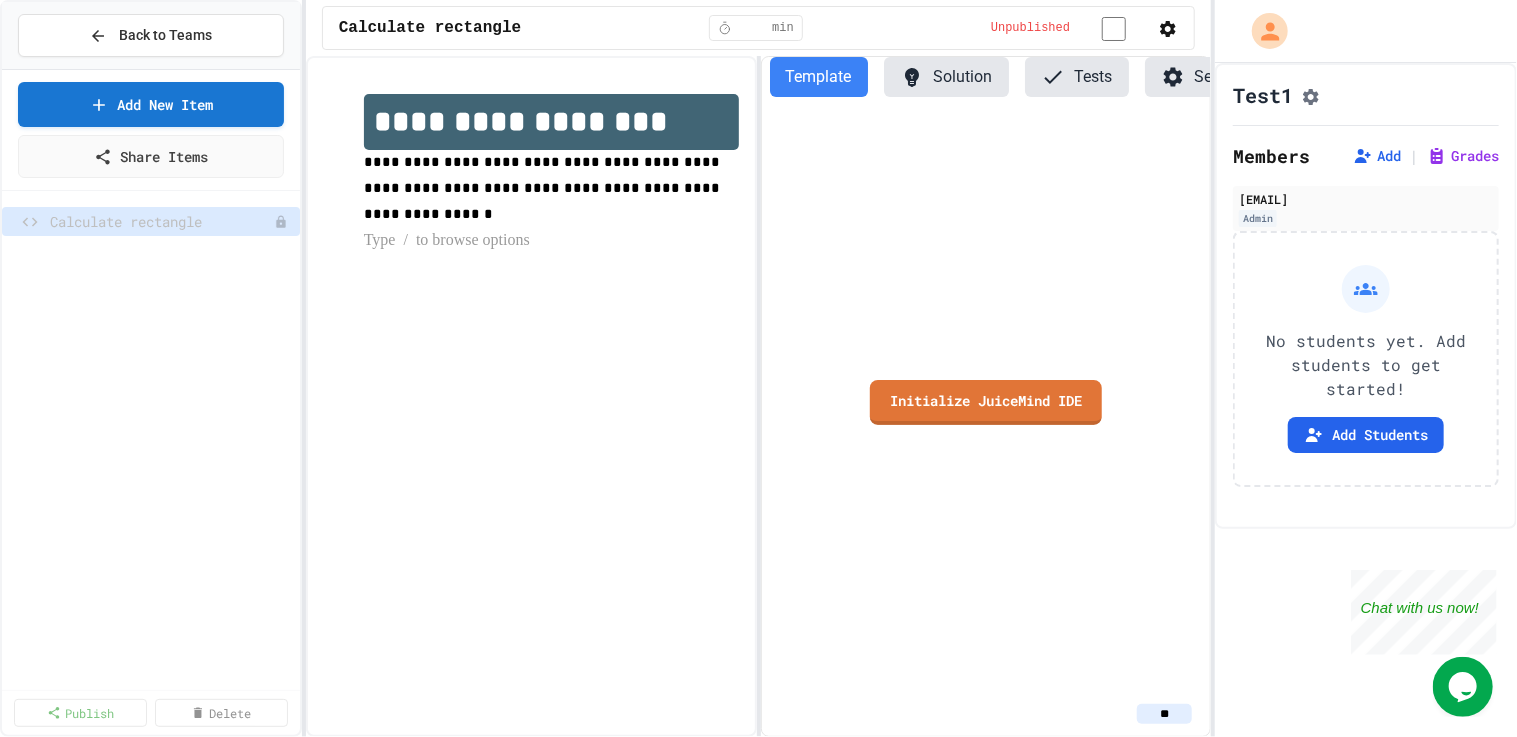 click at bounding box center (551, 241) 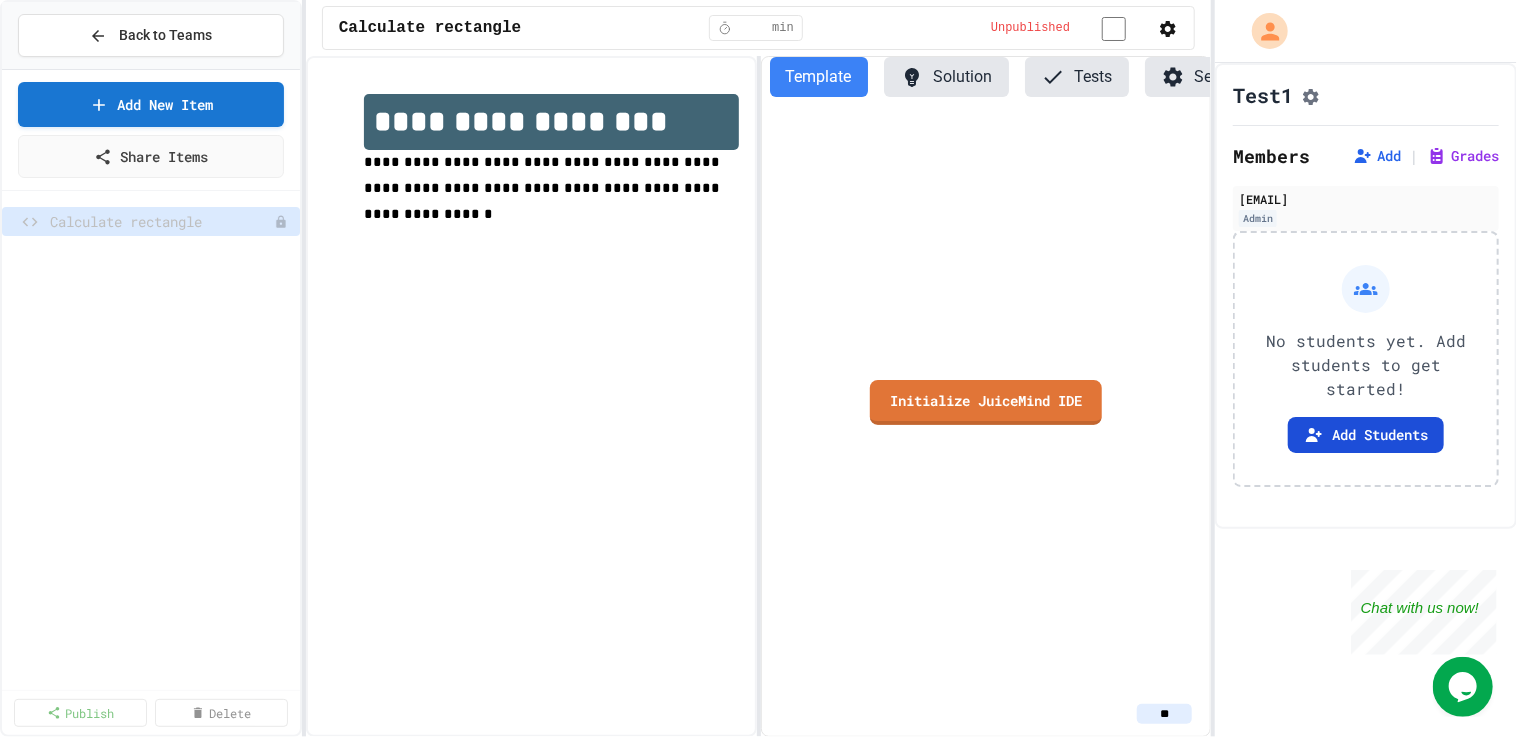 click on "Add Students" at bounding box center [1366, 435] 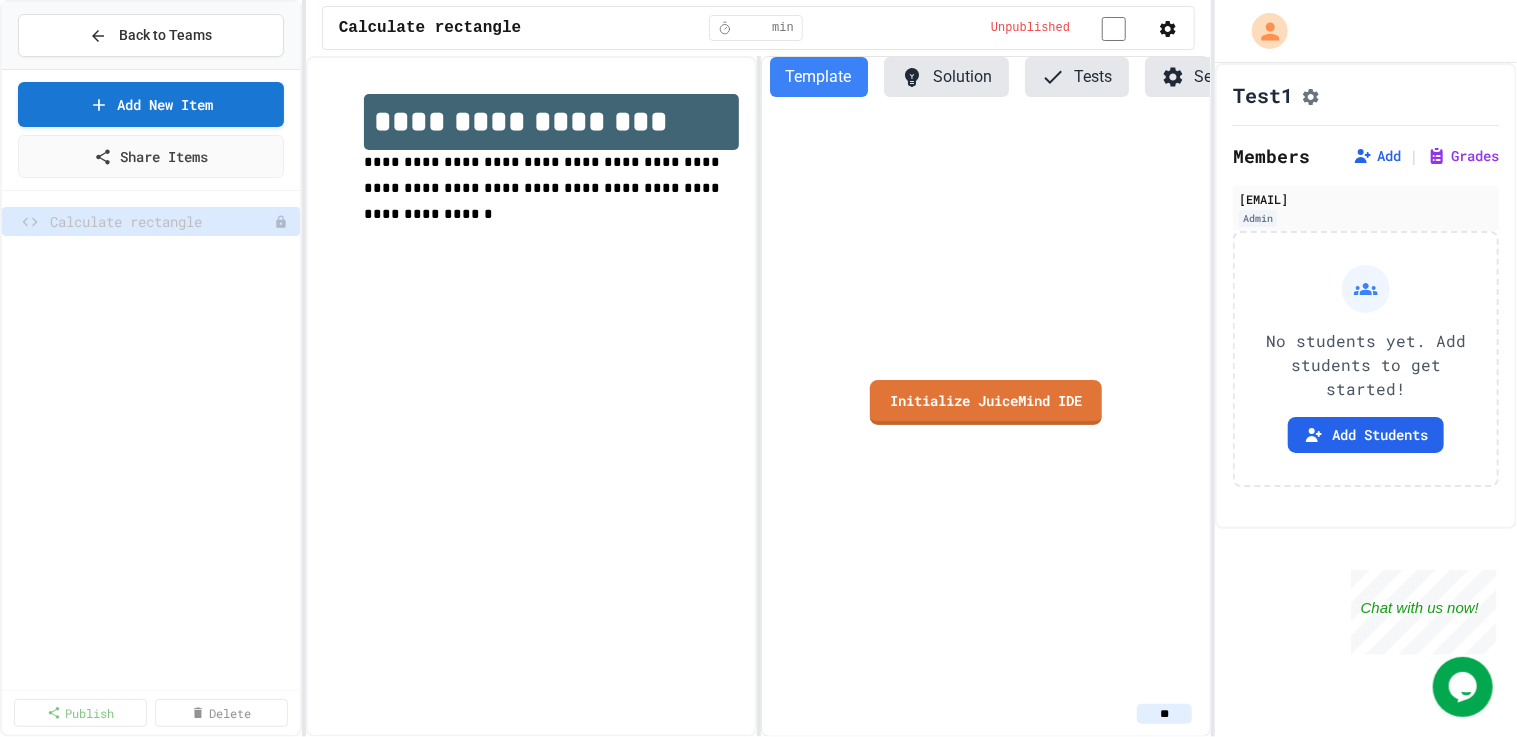click 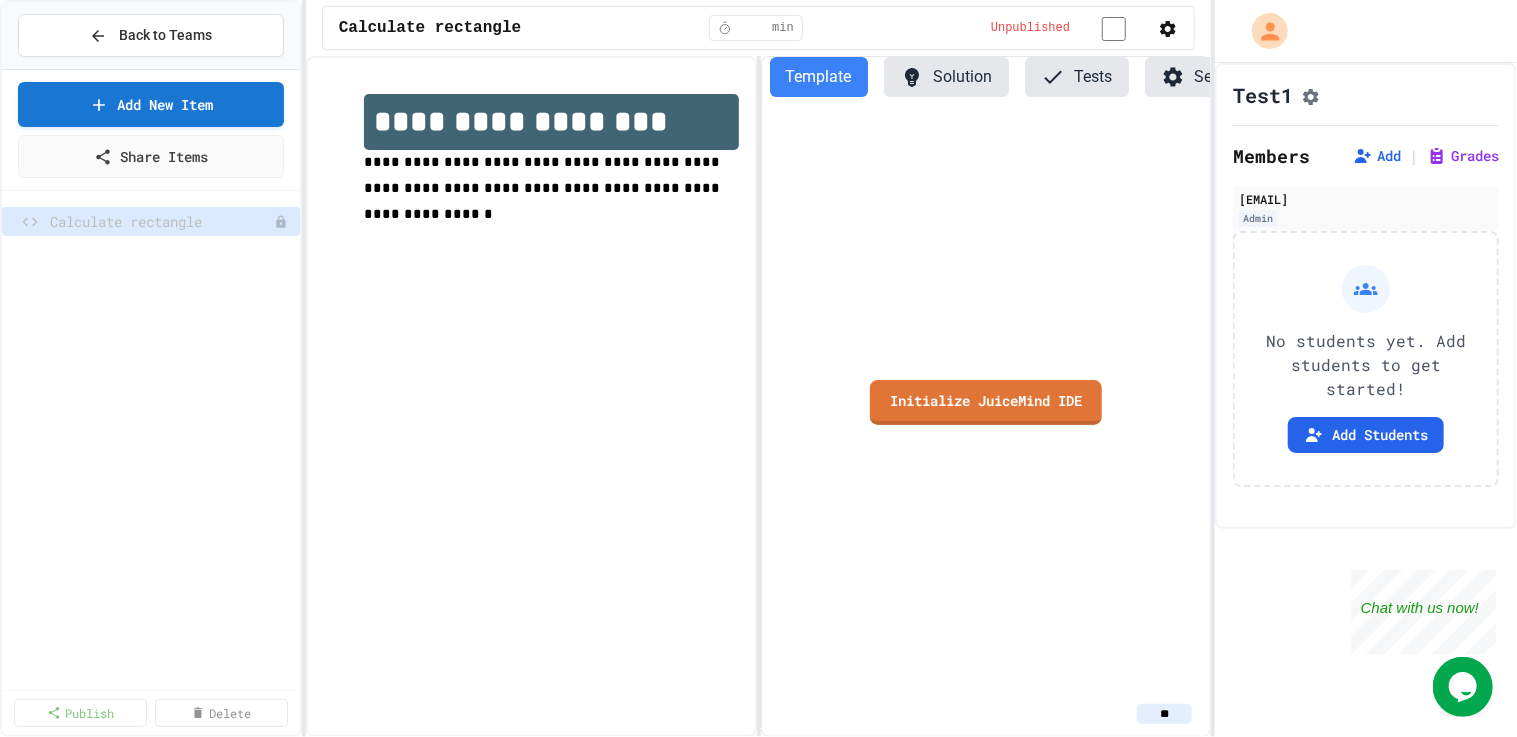 type 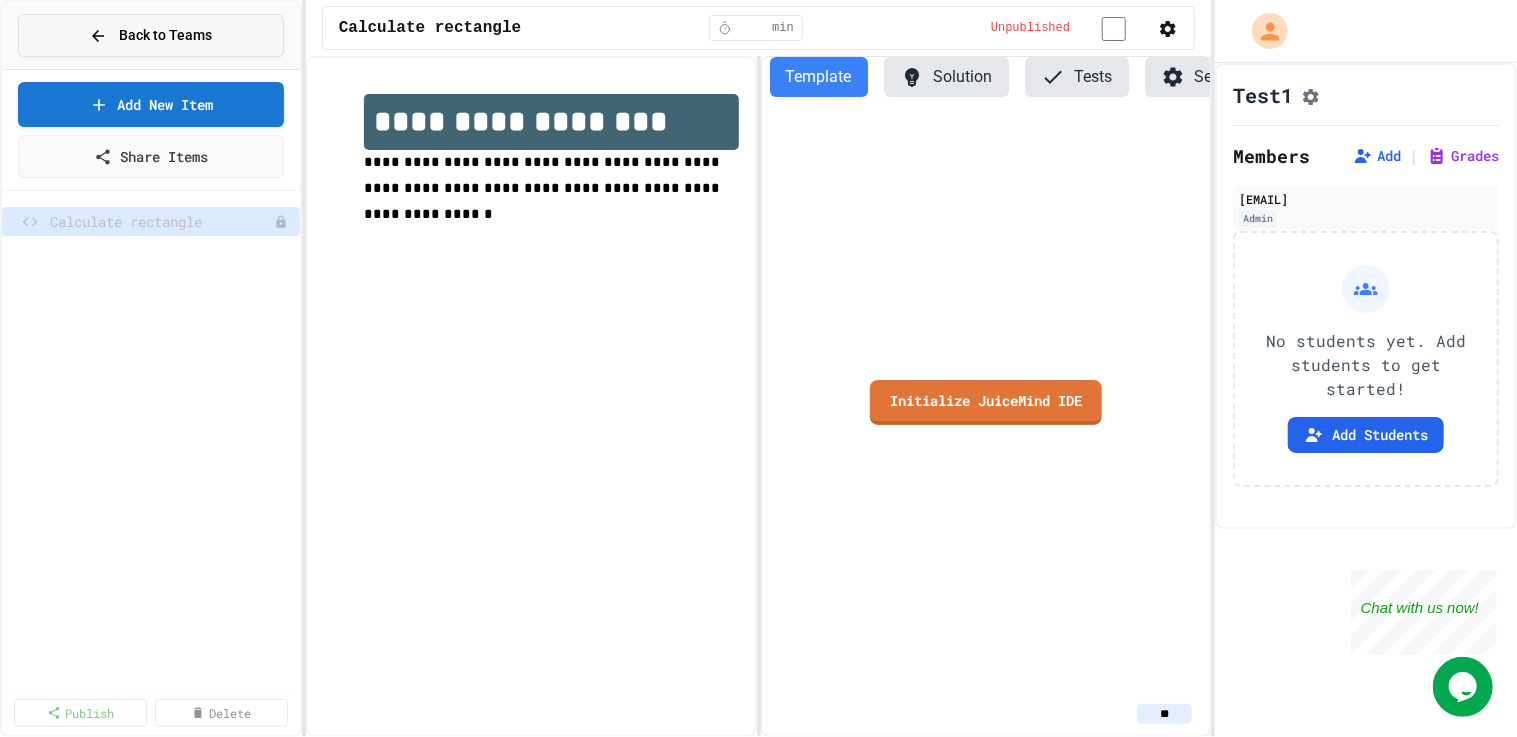 click on "Back to Teams" at bounding box center (151, 35) 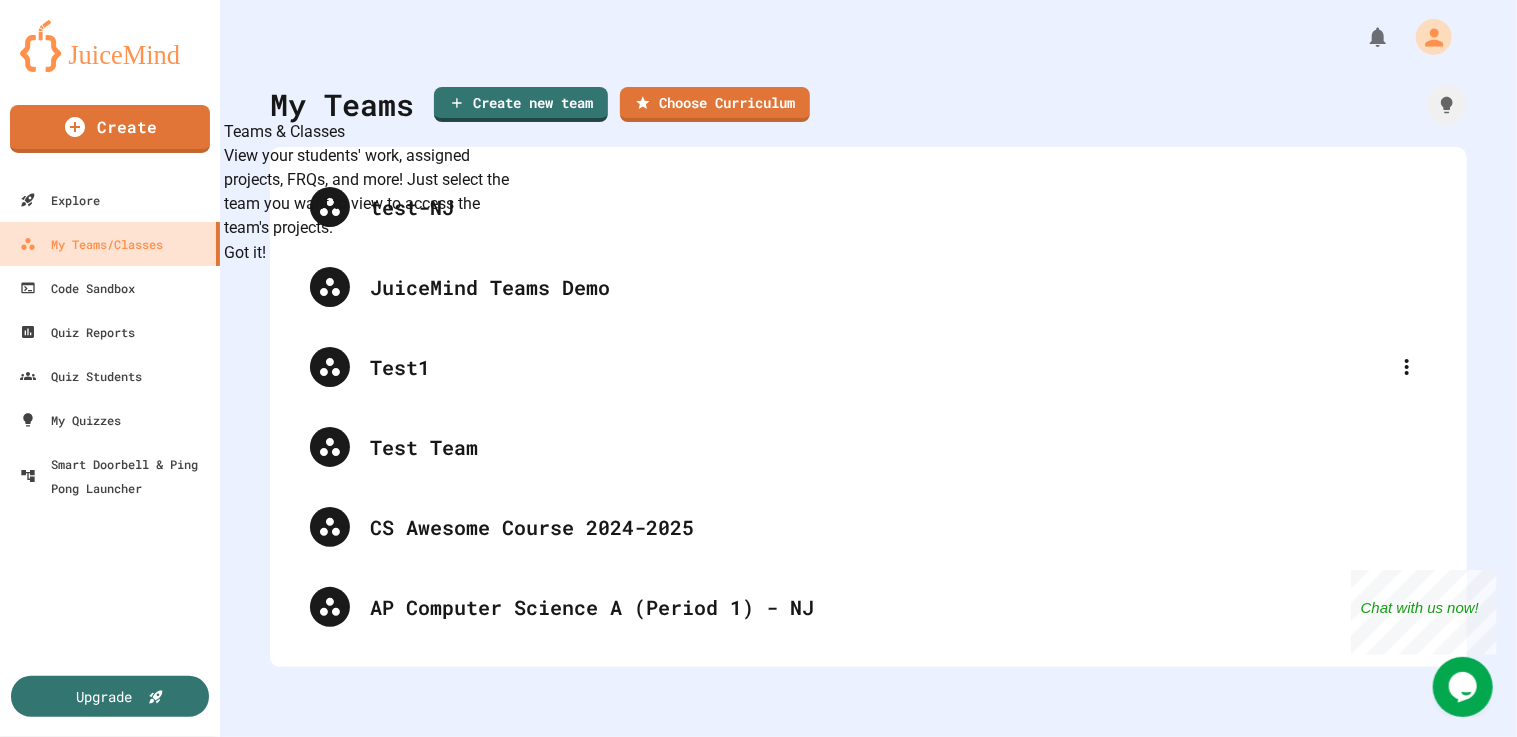 click at bounding box center (110, 46) 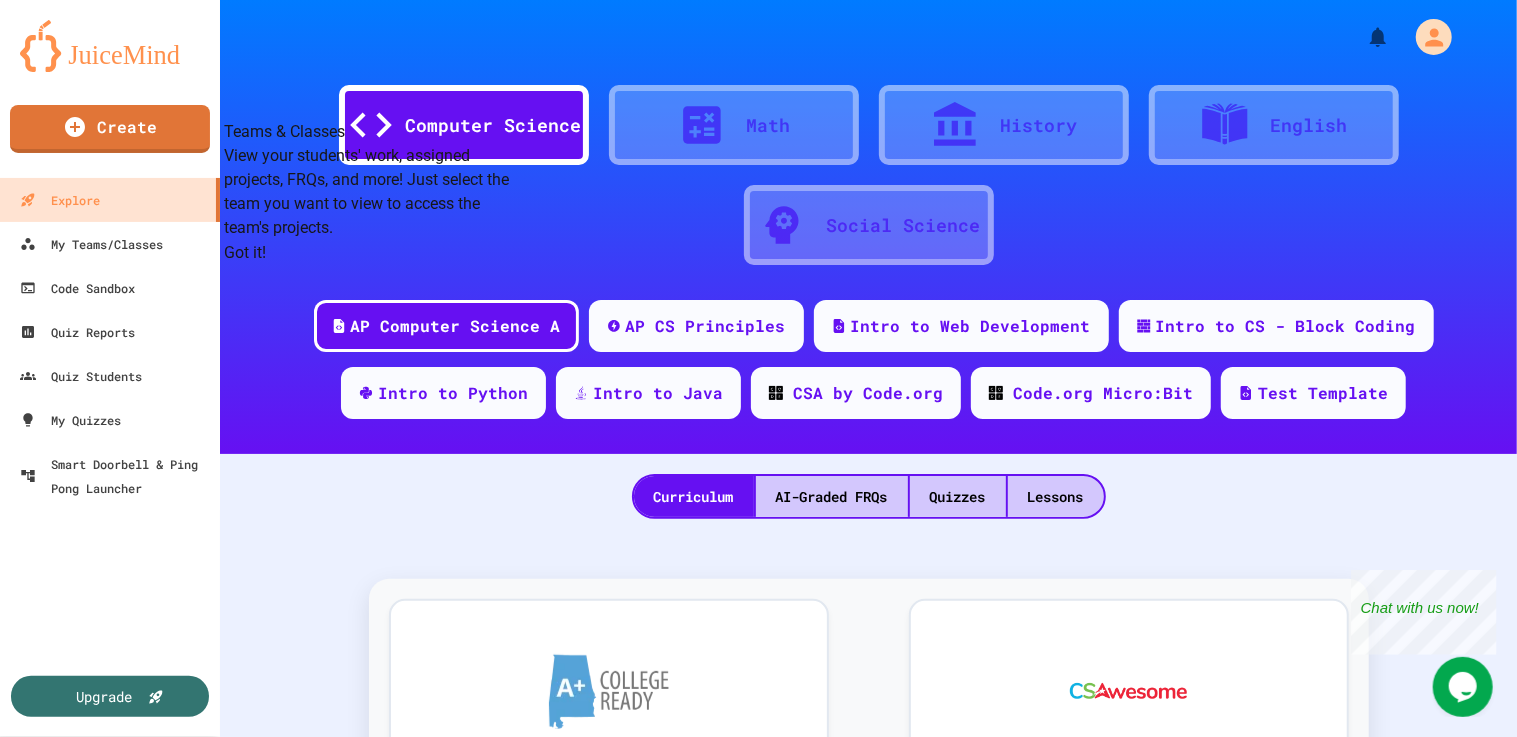 scroll, scrollTop: 127, scrollLeft: 0, axis: vertical 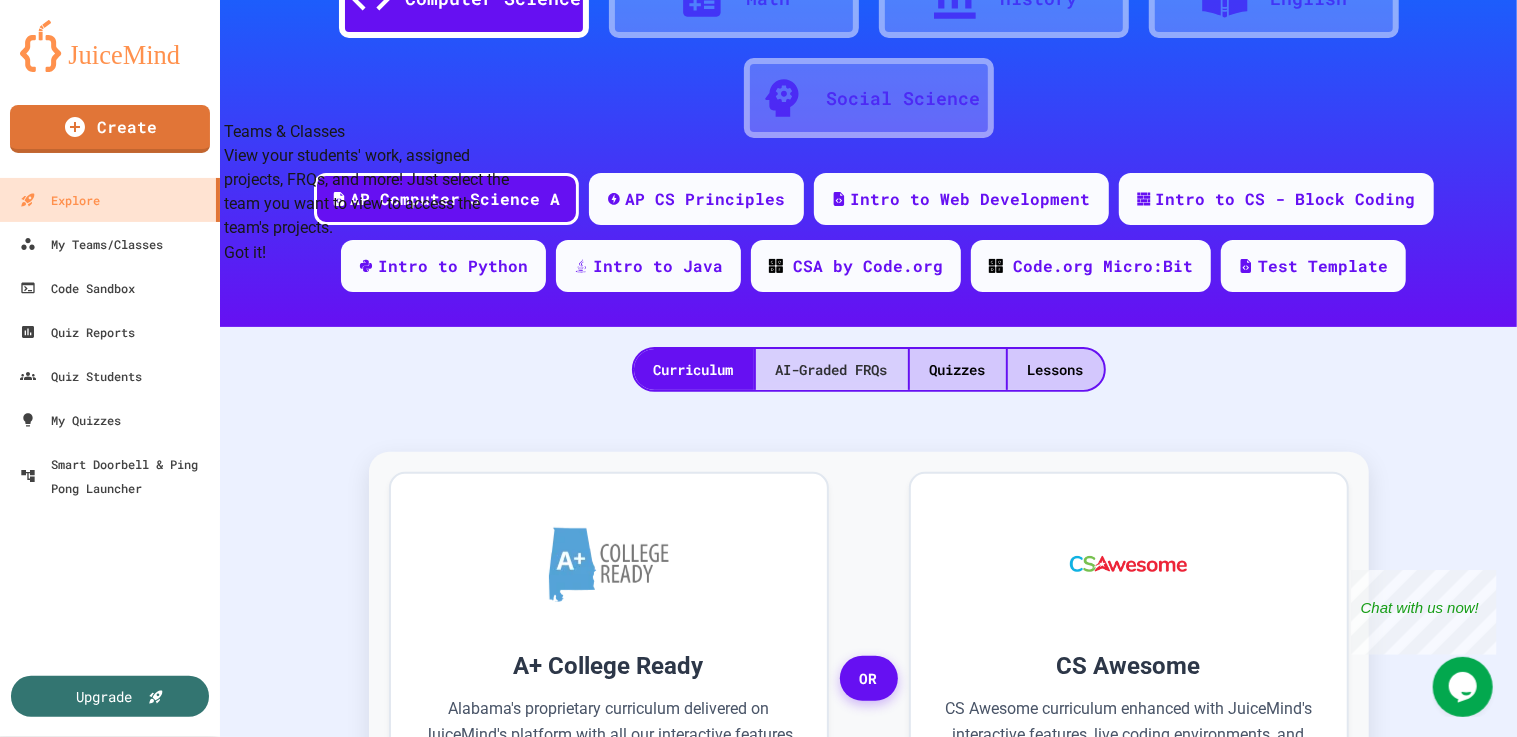 click on "AI-Graded FRQs" at bounding box center (832, 369) 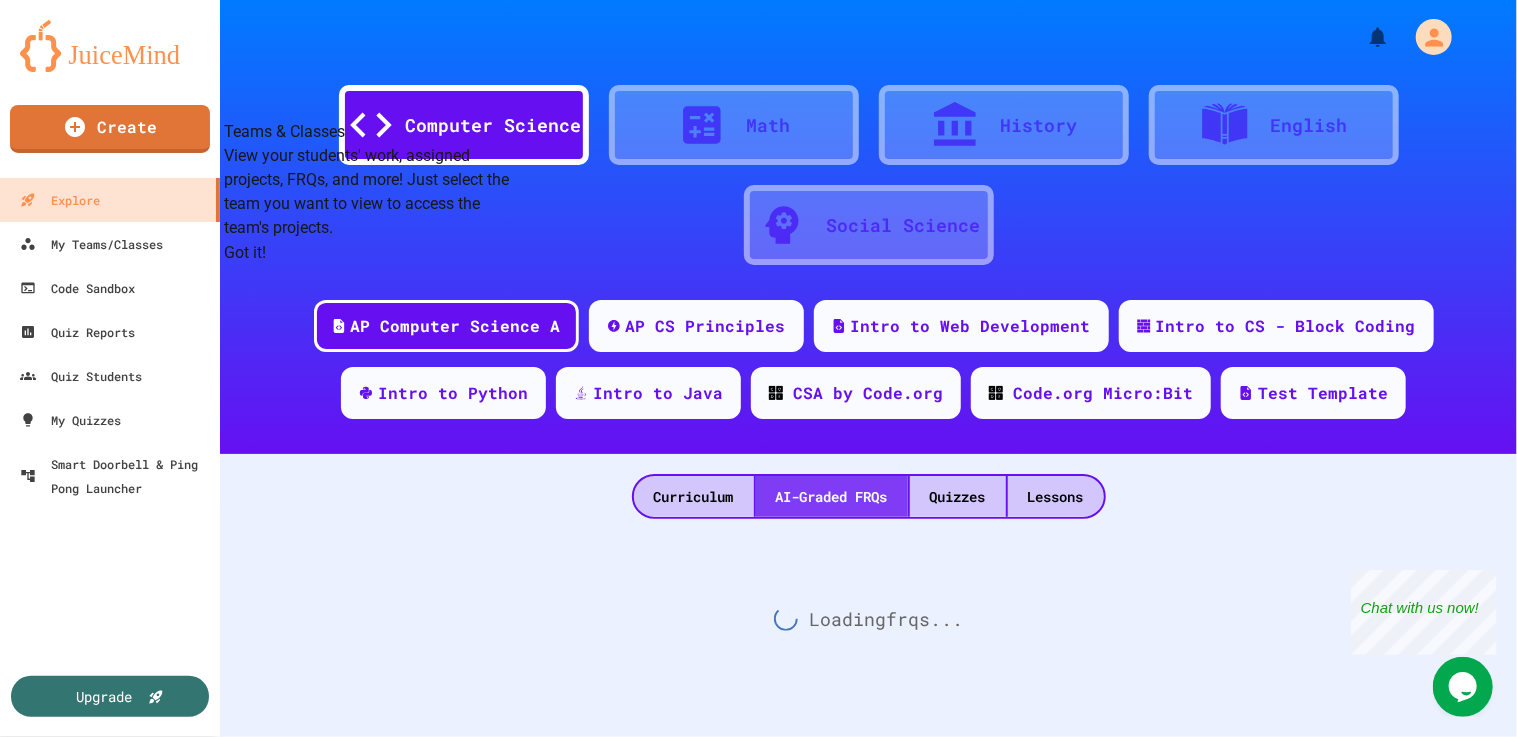 scroll, scrollTop: 0, scrollLeft: 0, axis: both 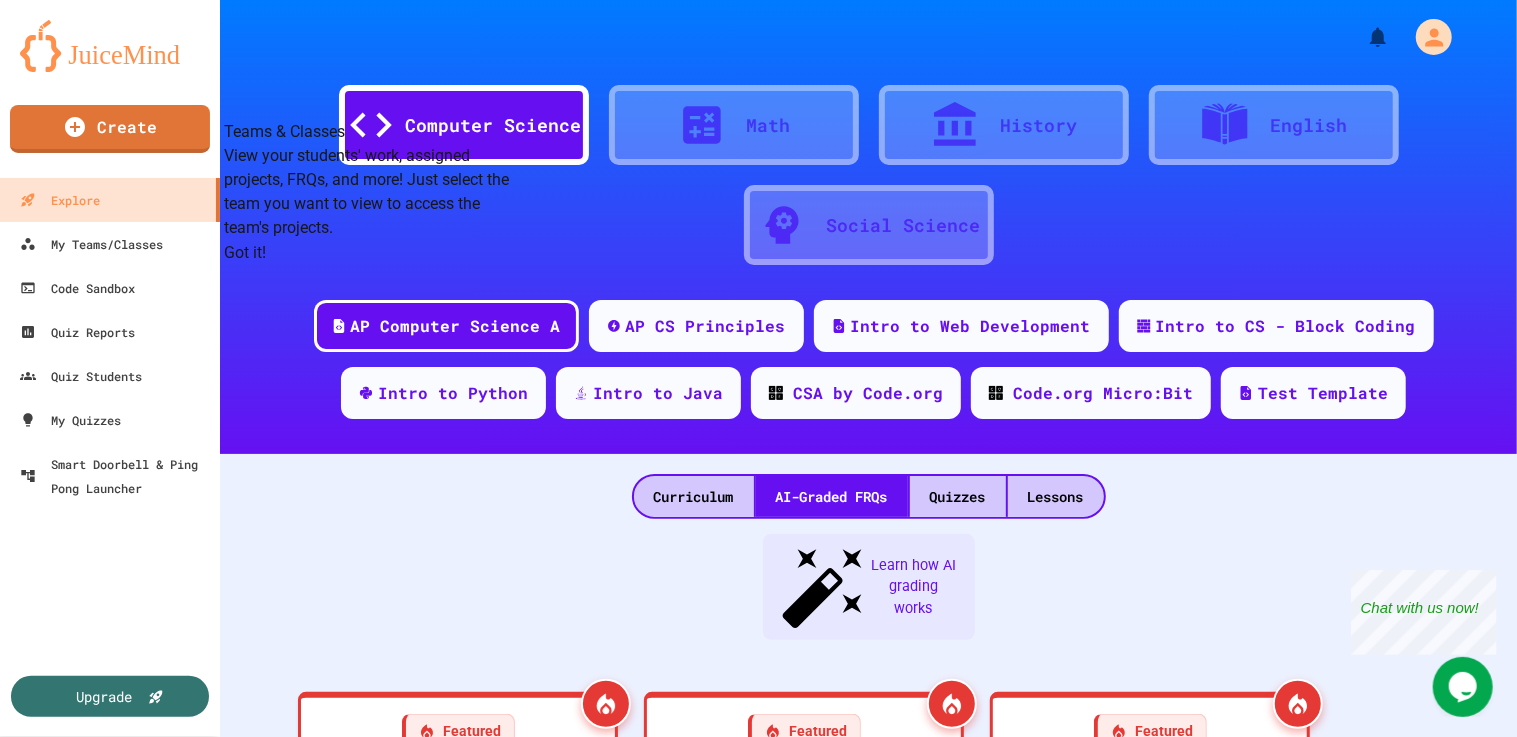 click on "Got it!" at bounding box center [245, 253] 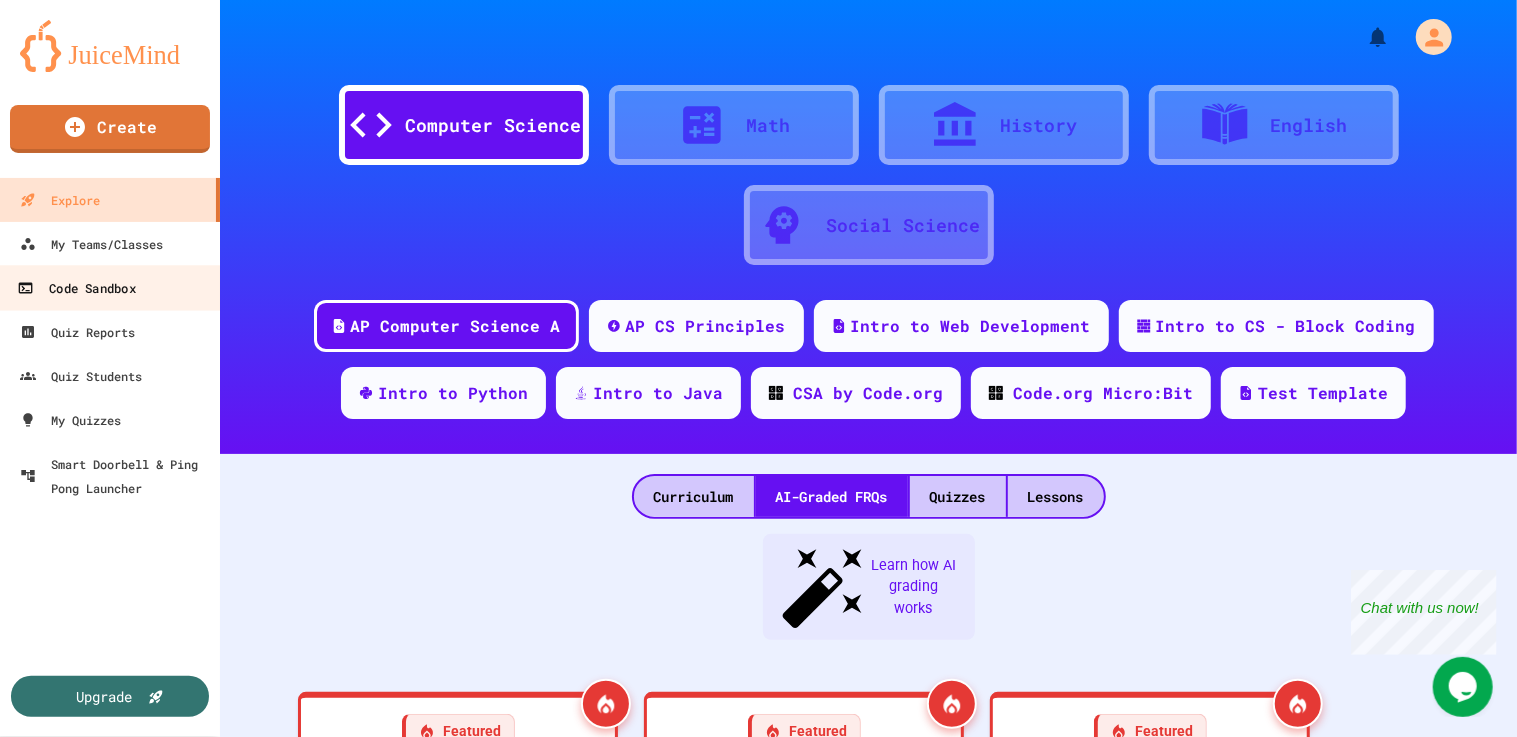 click on "Code Sandbox" at bounding box center [76, 288] 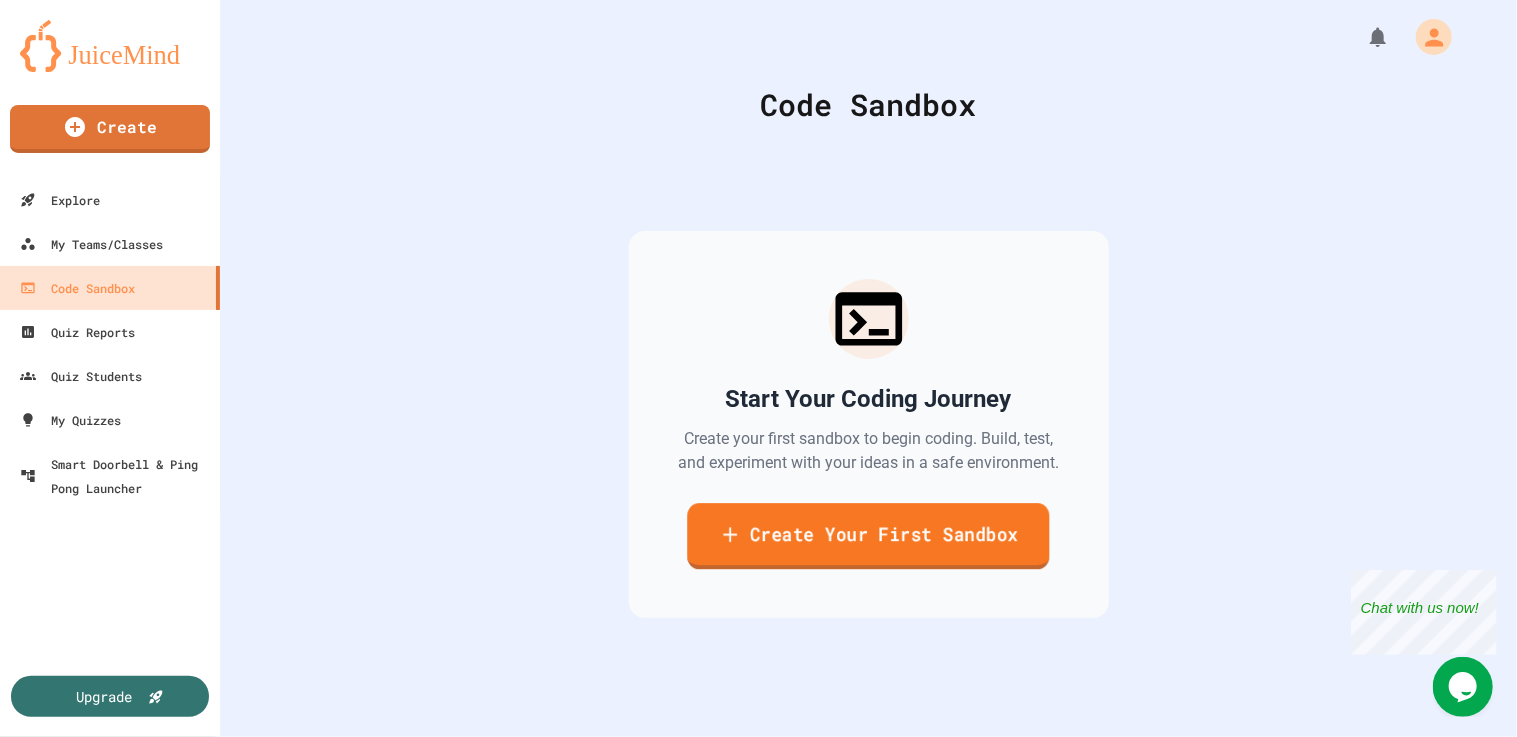 click on "Create Your First Sandbox" at bounding box center [868, 536] 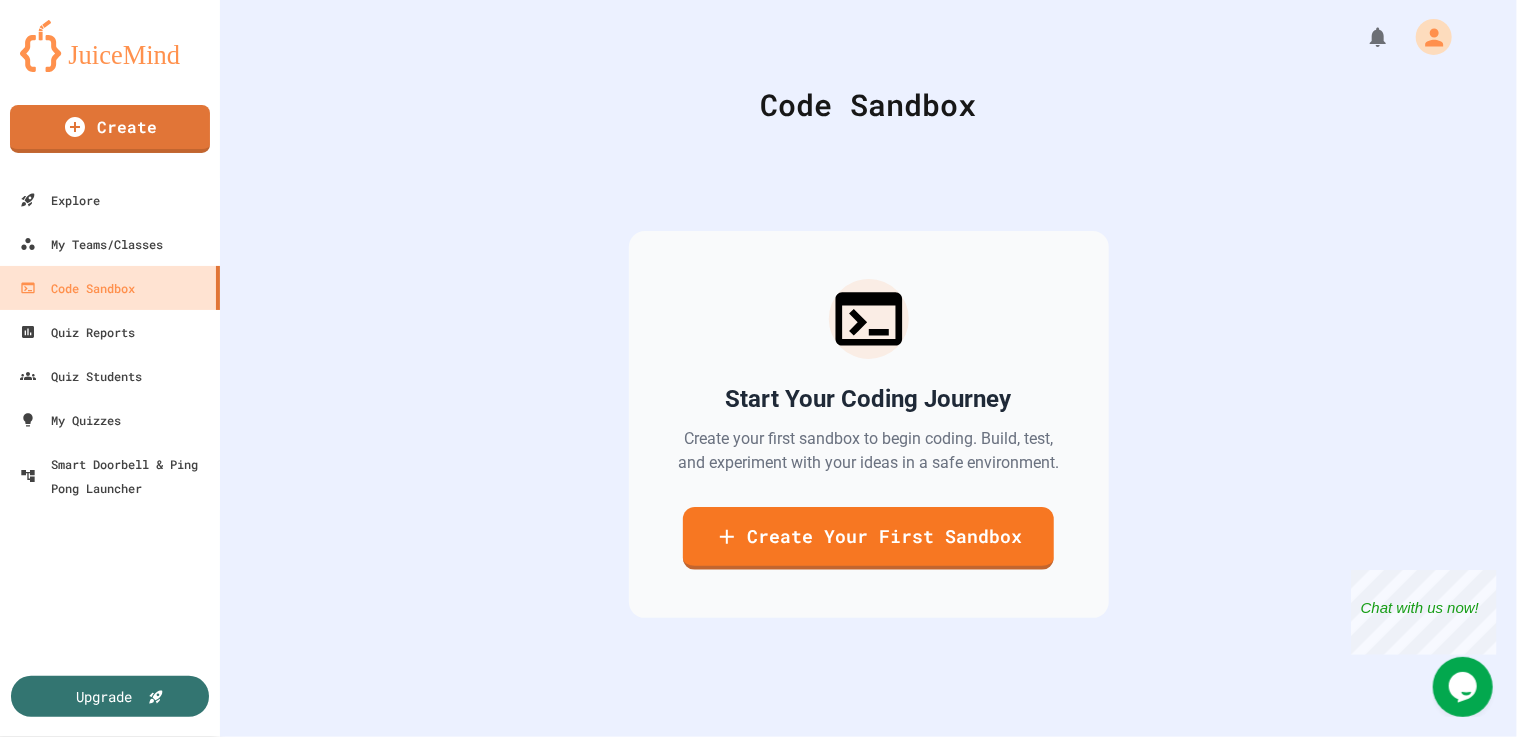 click at bounding box center [559, 1045] 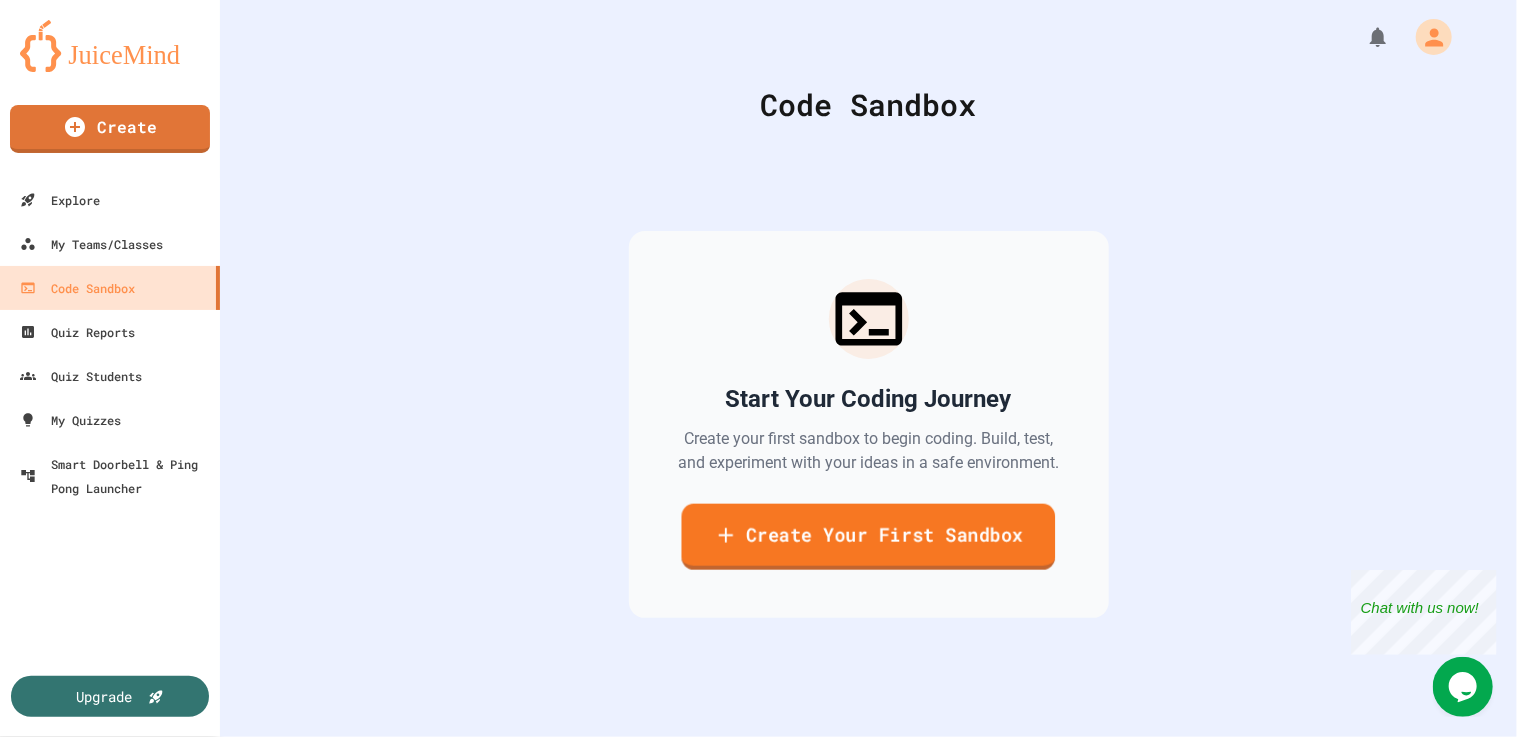 click on "Create Your First Sandbox" at bounding box center (869, 537) 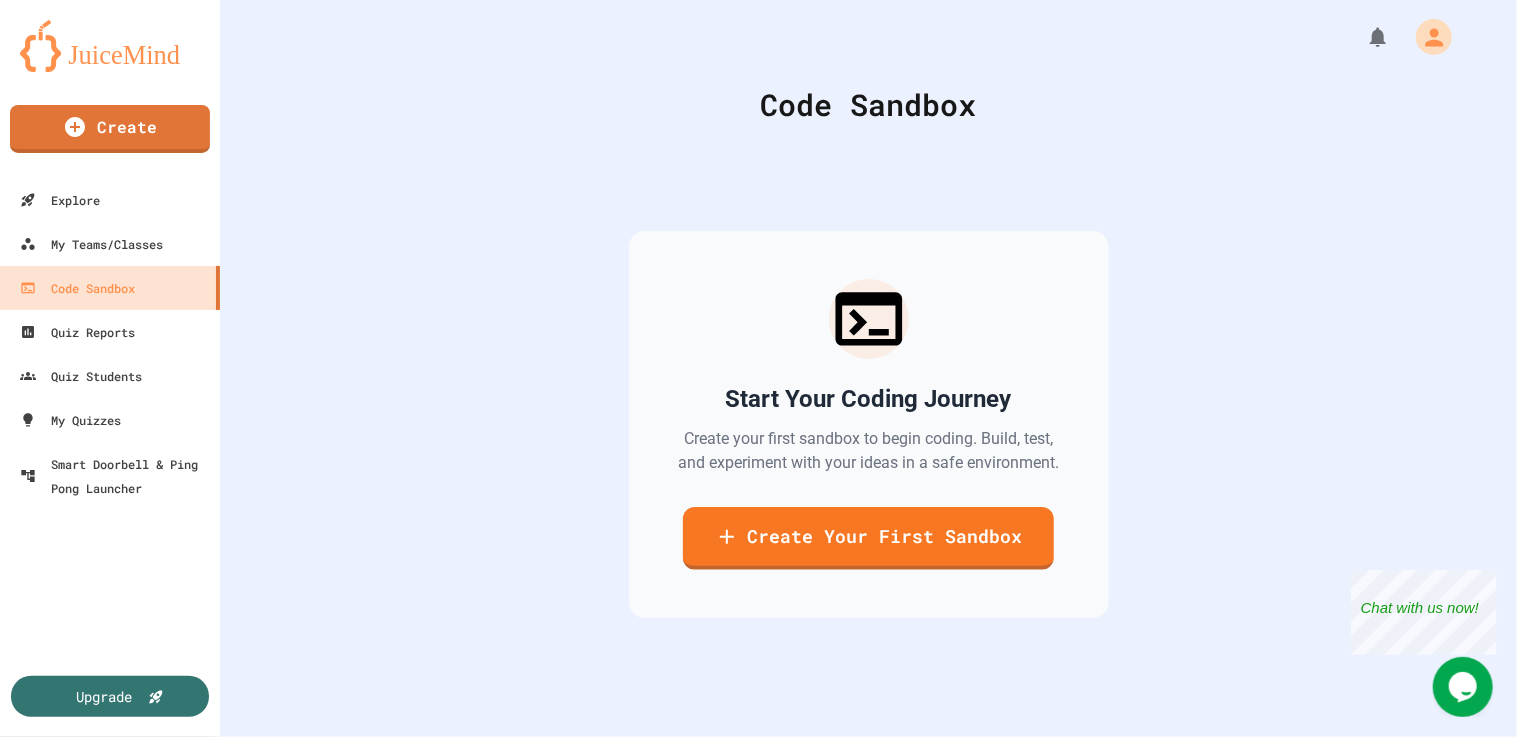 click at bounding box center [759, 834] 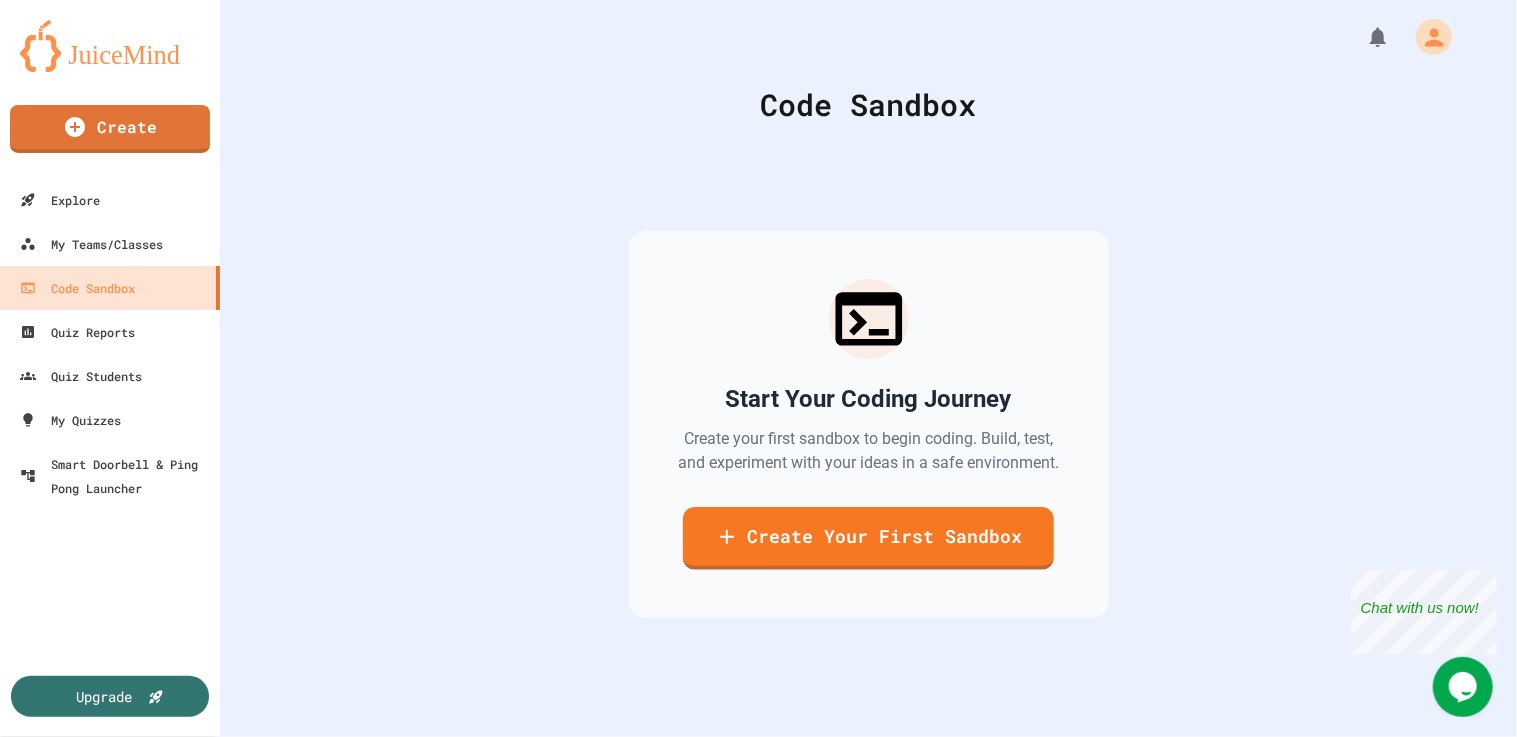 click on "Java" at bounding box center [768, 1404] 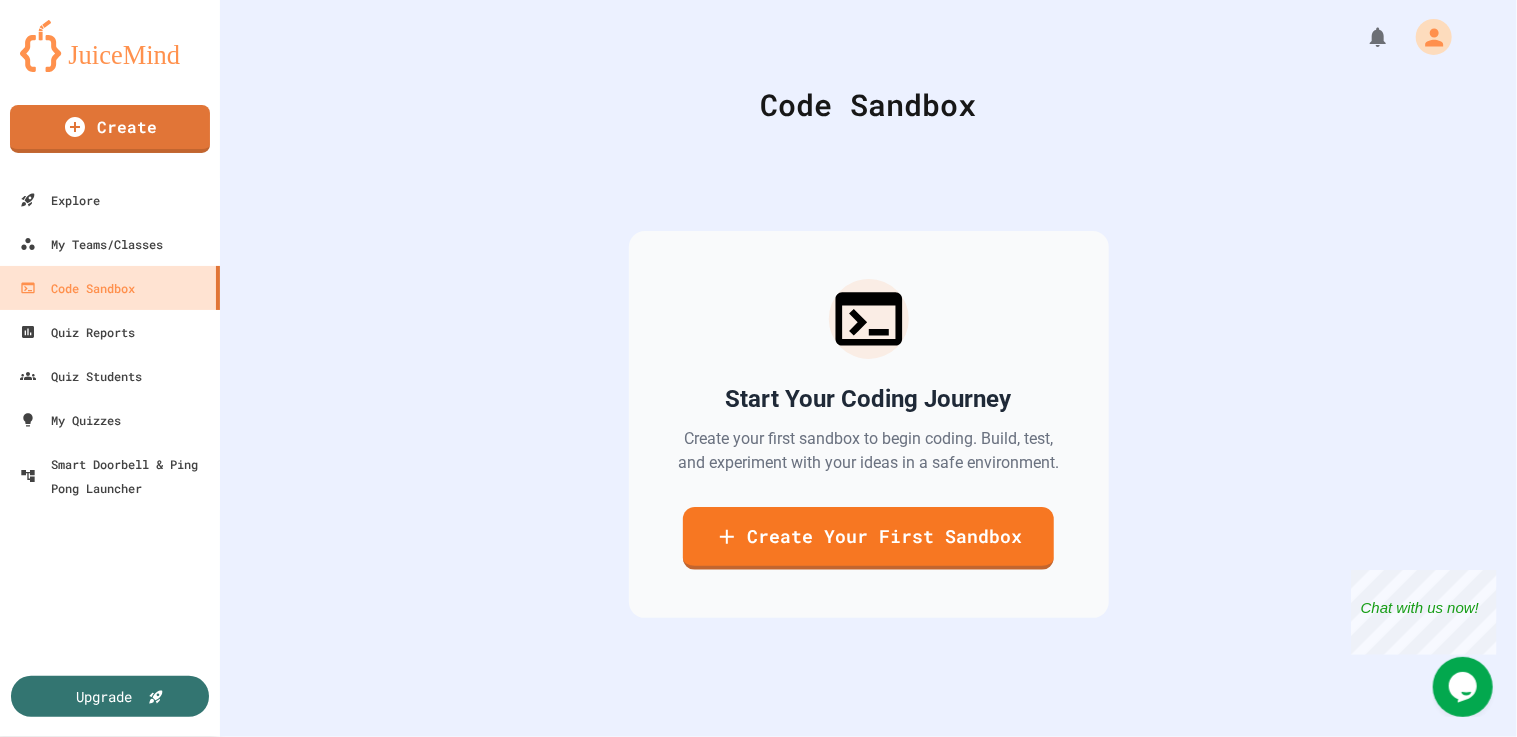 click on "Create Sandbox" at bounding box center (759, 1296) 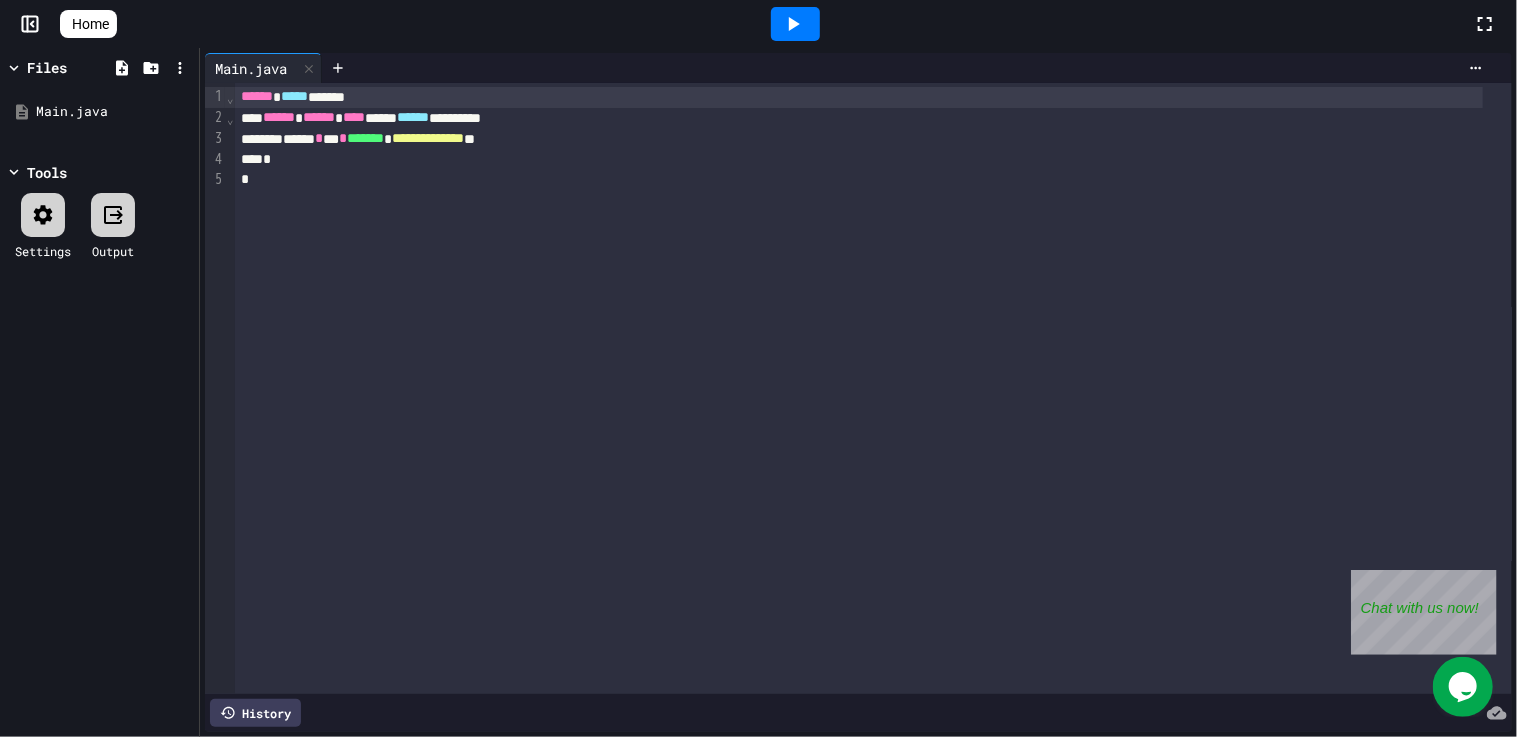 click 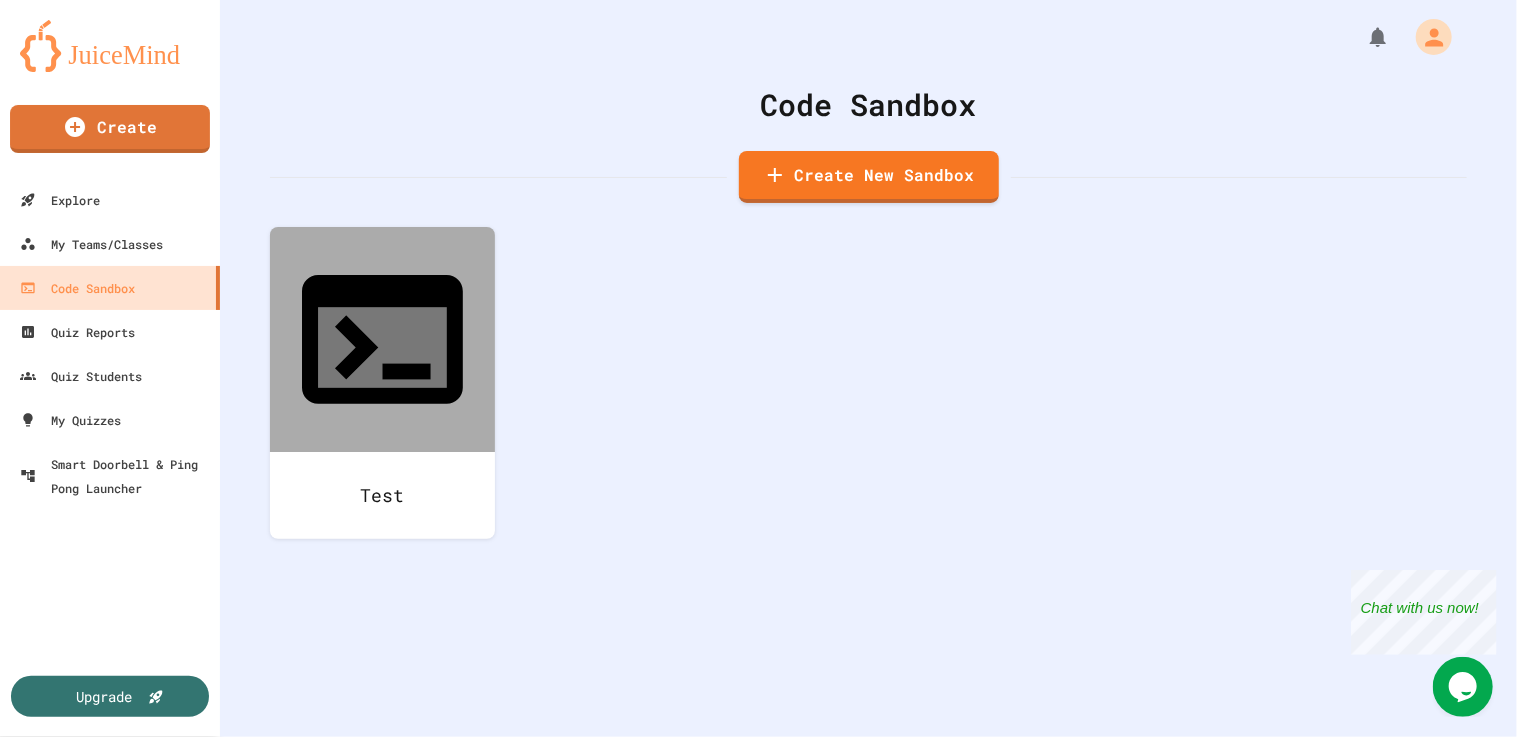 click at bounding box center [110, 46] 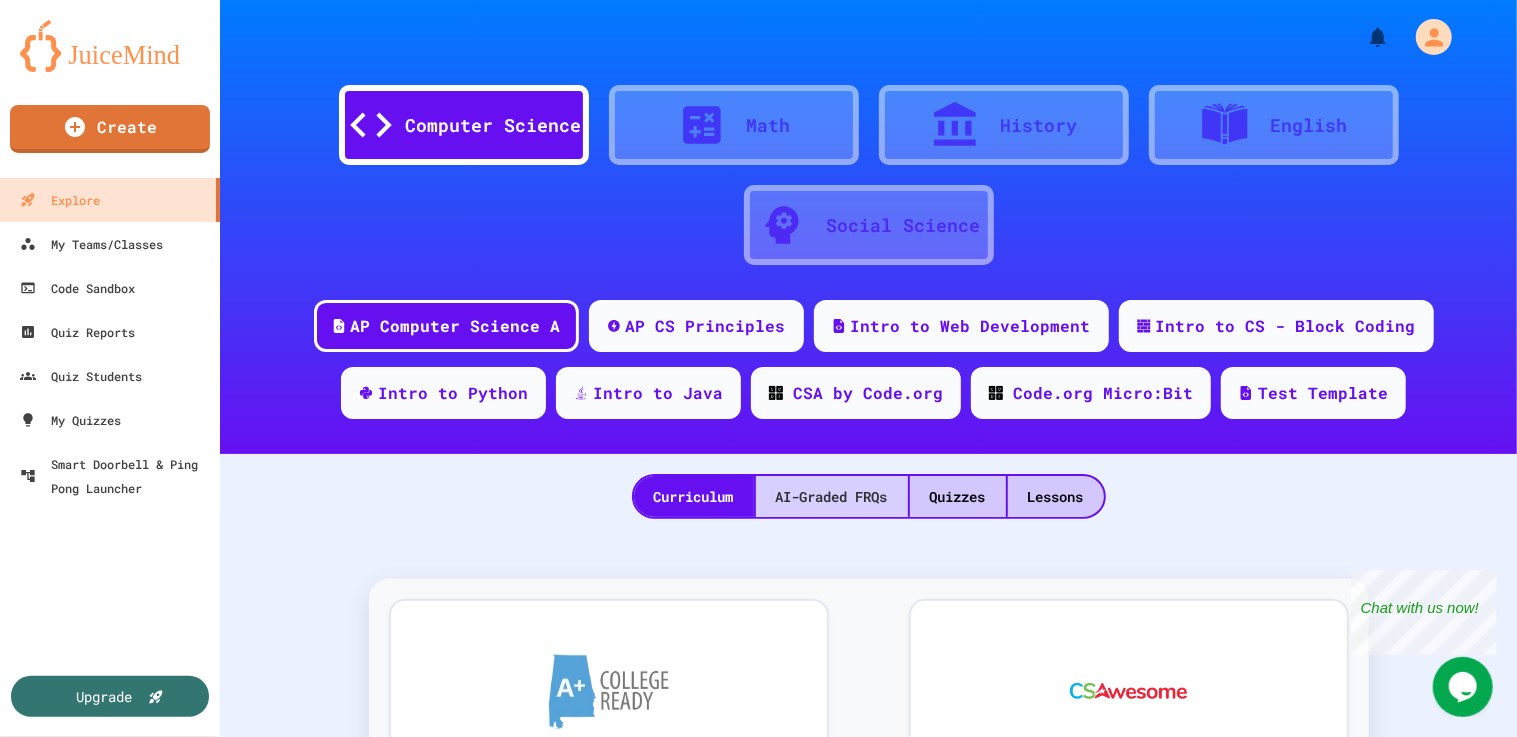 click on "AI-Graded FRQs" at bounding box center [832, 496] 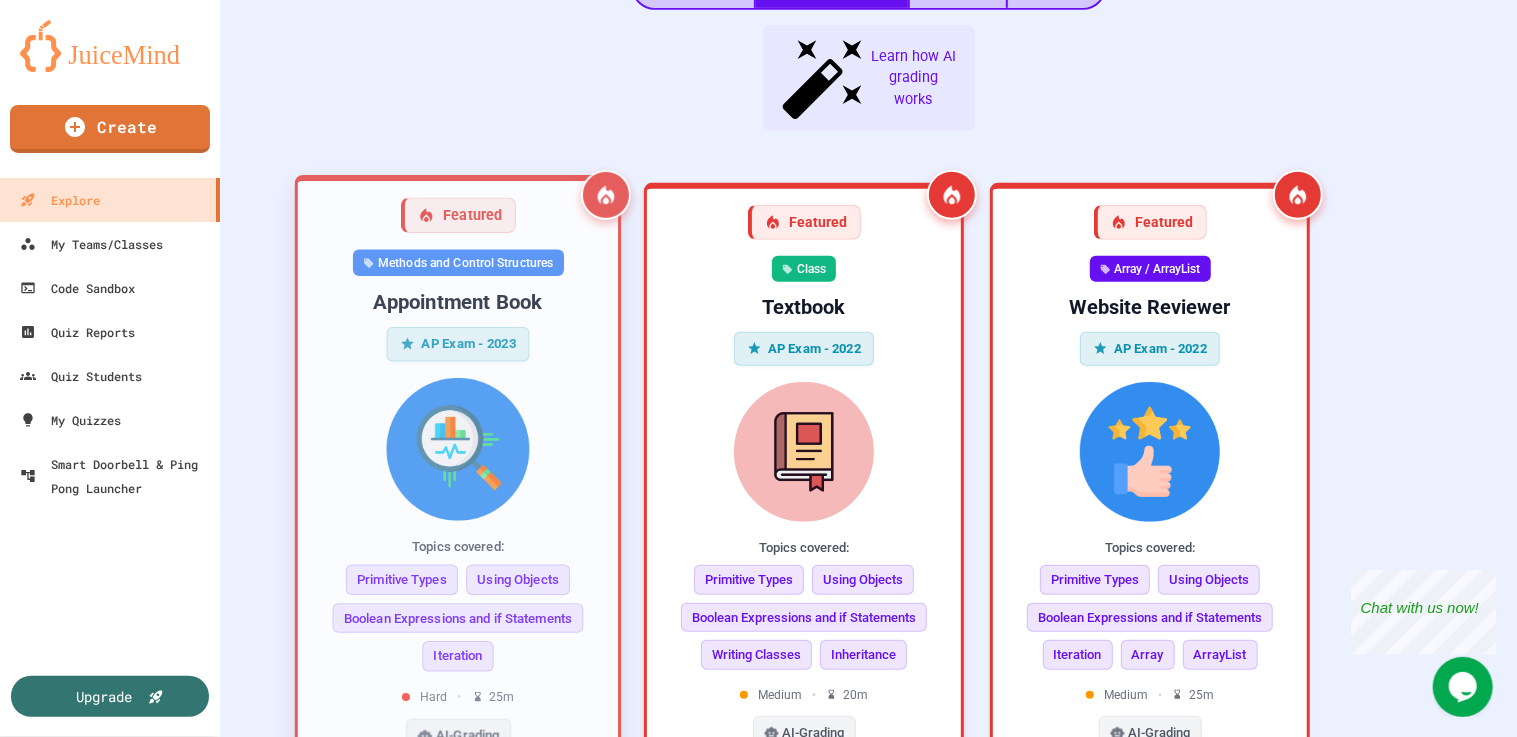 scroll, scrollTop: 637, scrollLeft: 0, axis: vertical 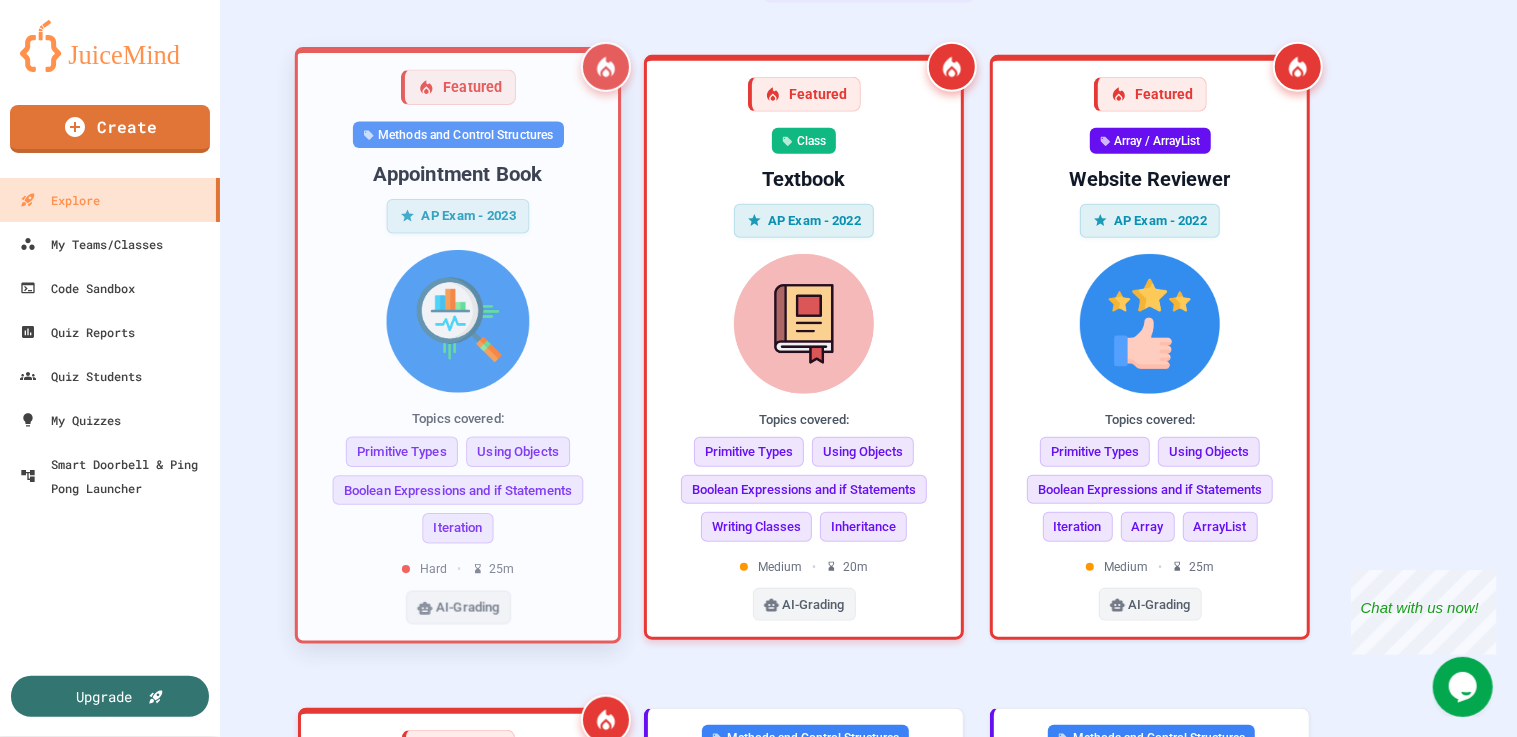 click on "AI-Grading" at bounding box center [467, 607] 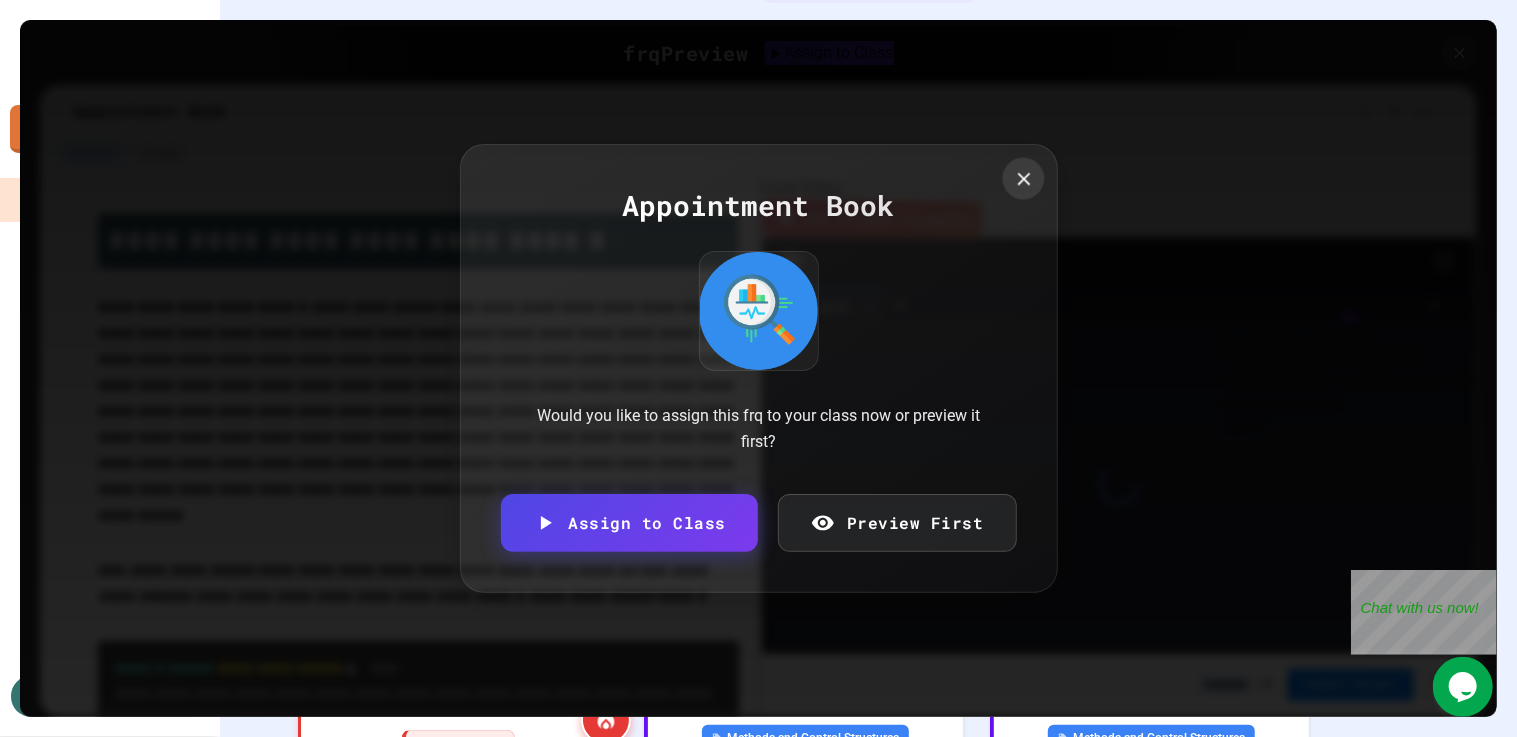 click 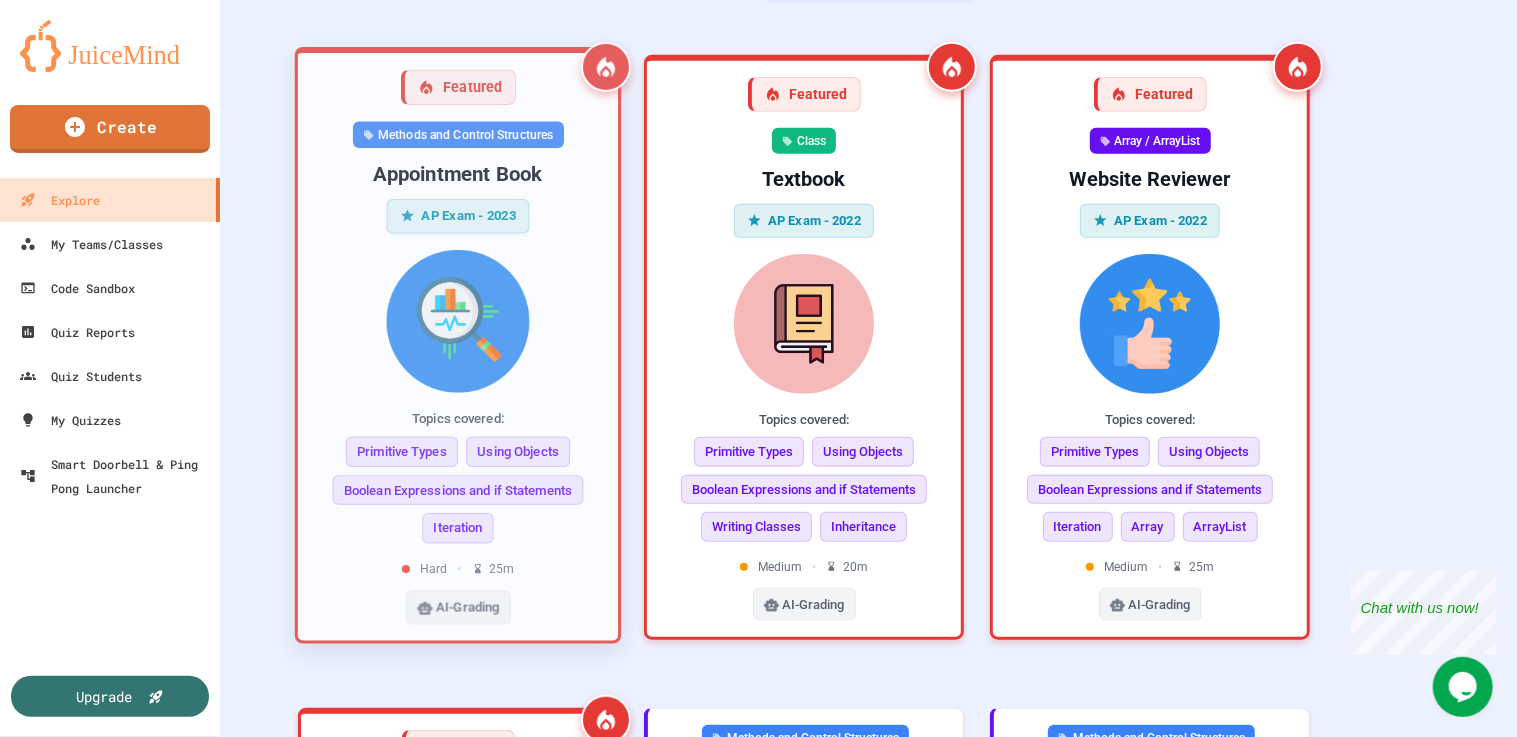 click on "AP Exam - 2023" at bounding box center [458, 216] 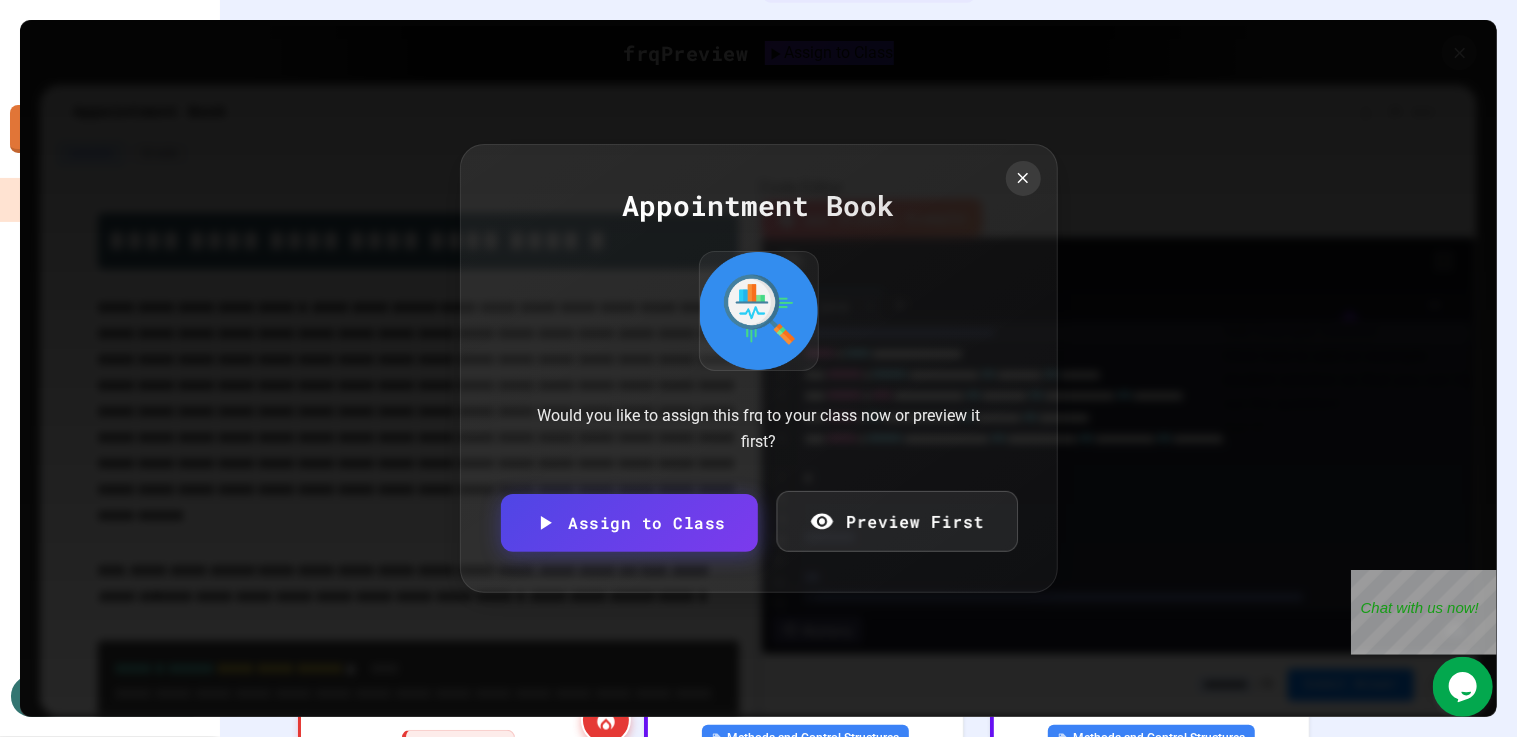 click on "Preview First" at bounding box center [897, 521] 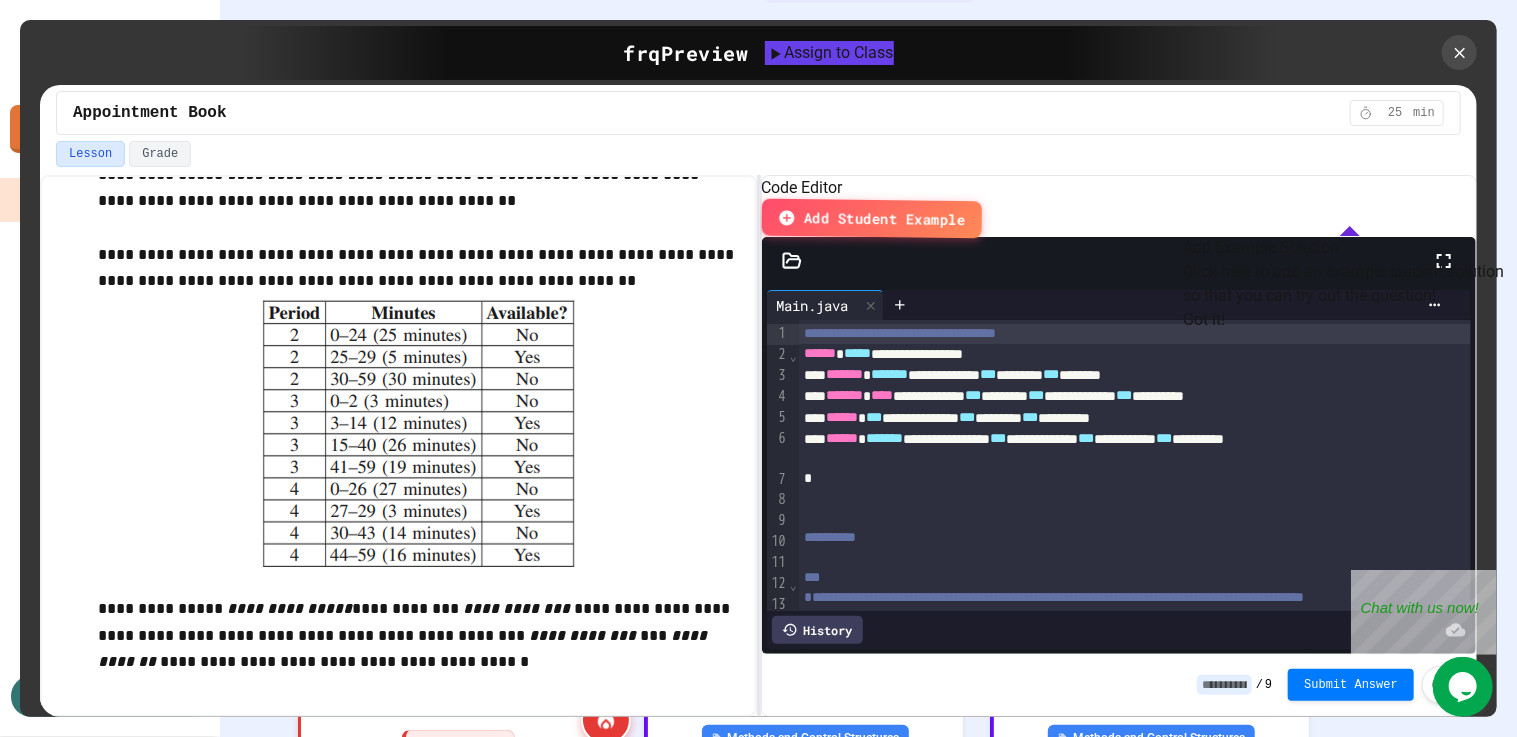 scroll, scrollTop: 3325, scrollLeft: 0, axis: vertical 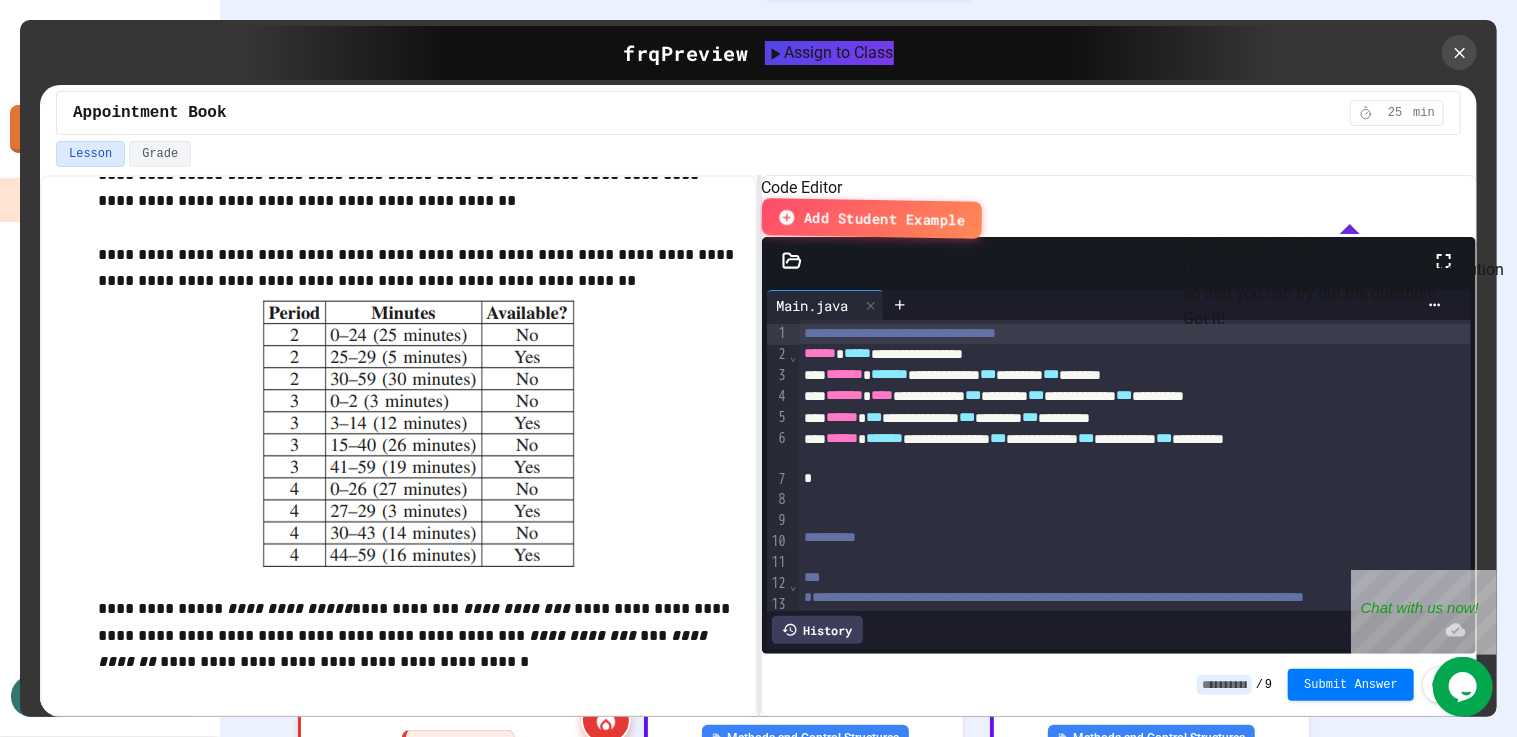 click on "Got it!" at bounding box center (1204, 319) 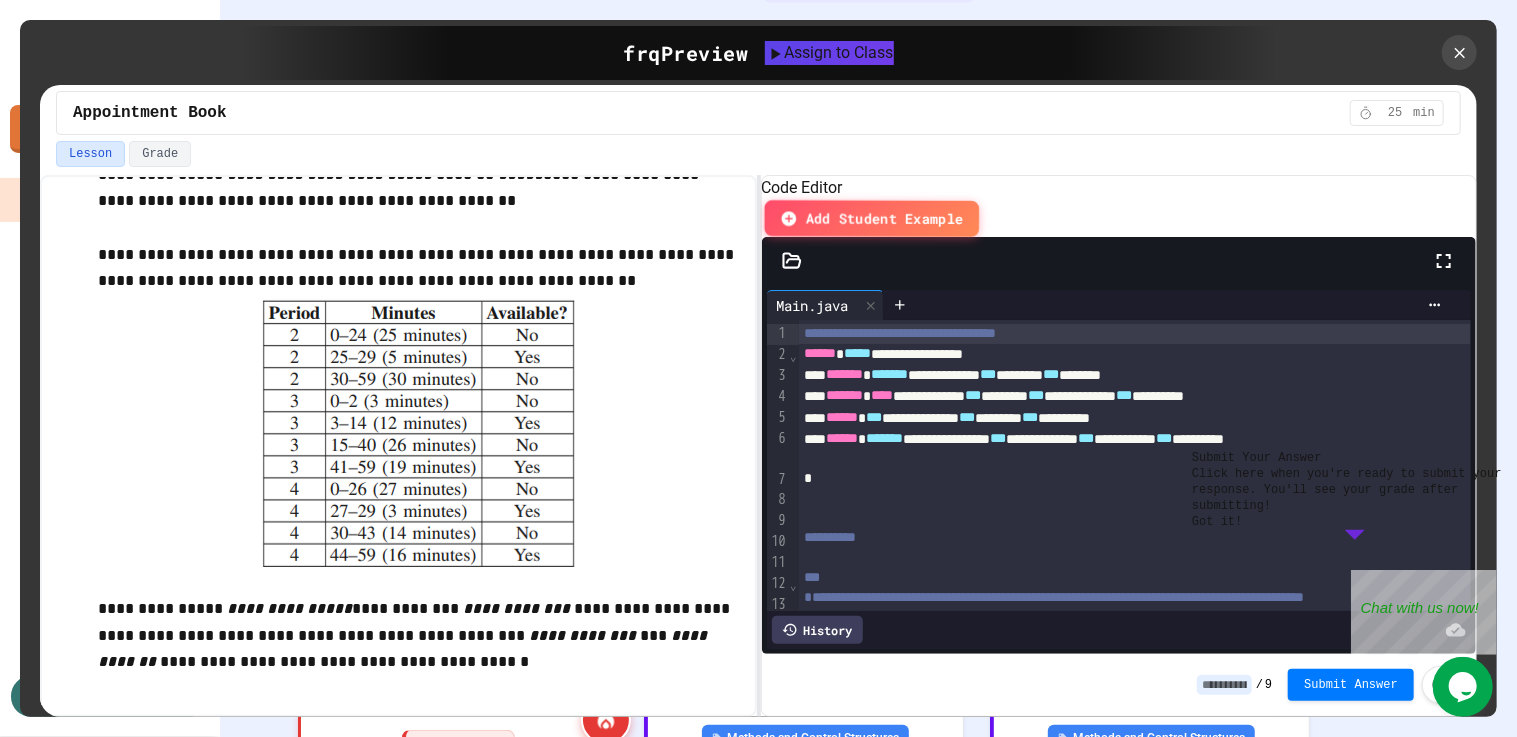 click on "Add Student Example" at bounding box center (871, 218) 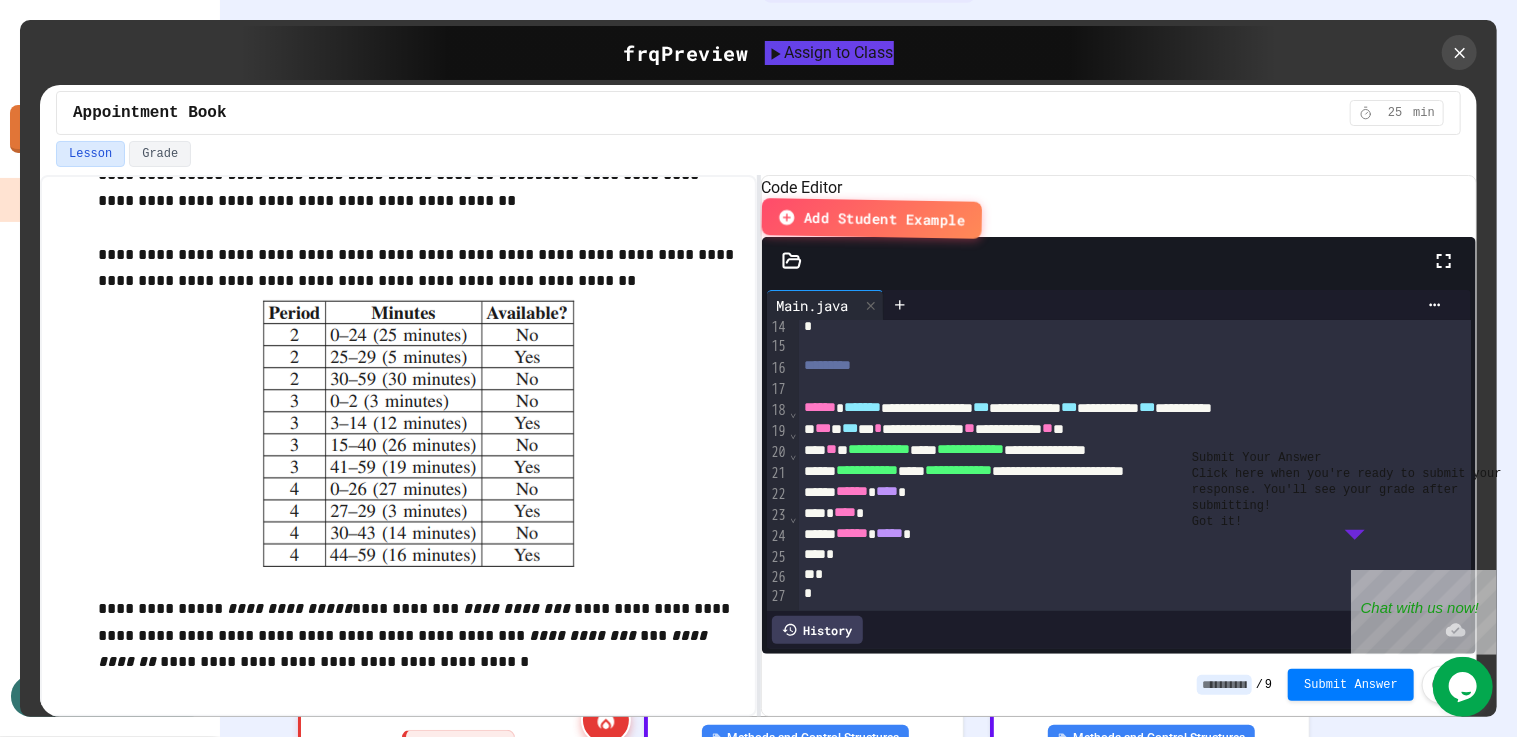 scroll, scrollTop: 318, scrollLeft: 0, axis: vertical 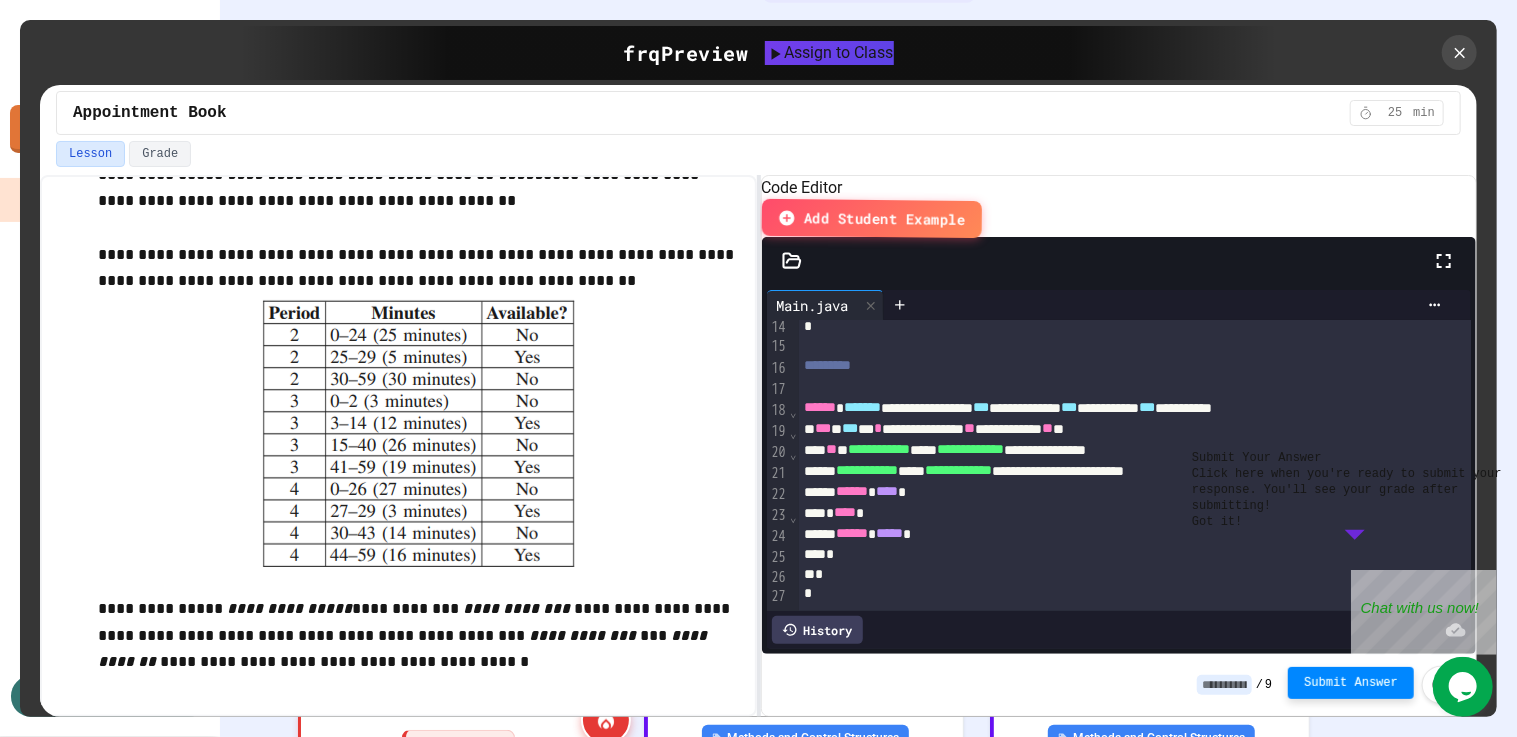 click on "Submit Answer" at bounding box center (1351, 683) 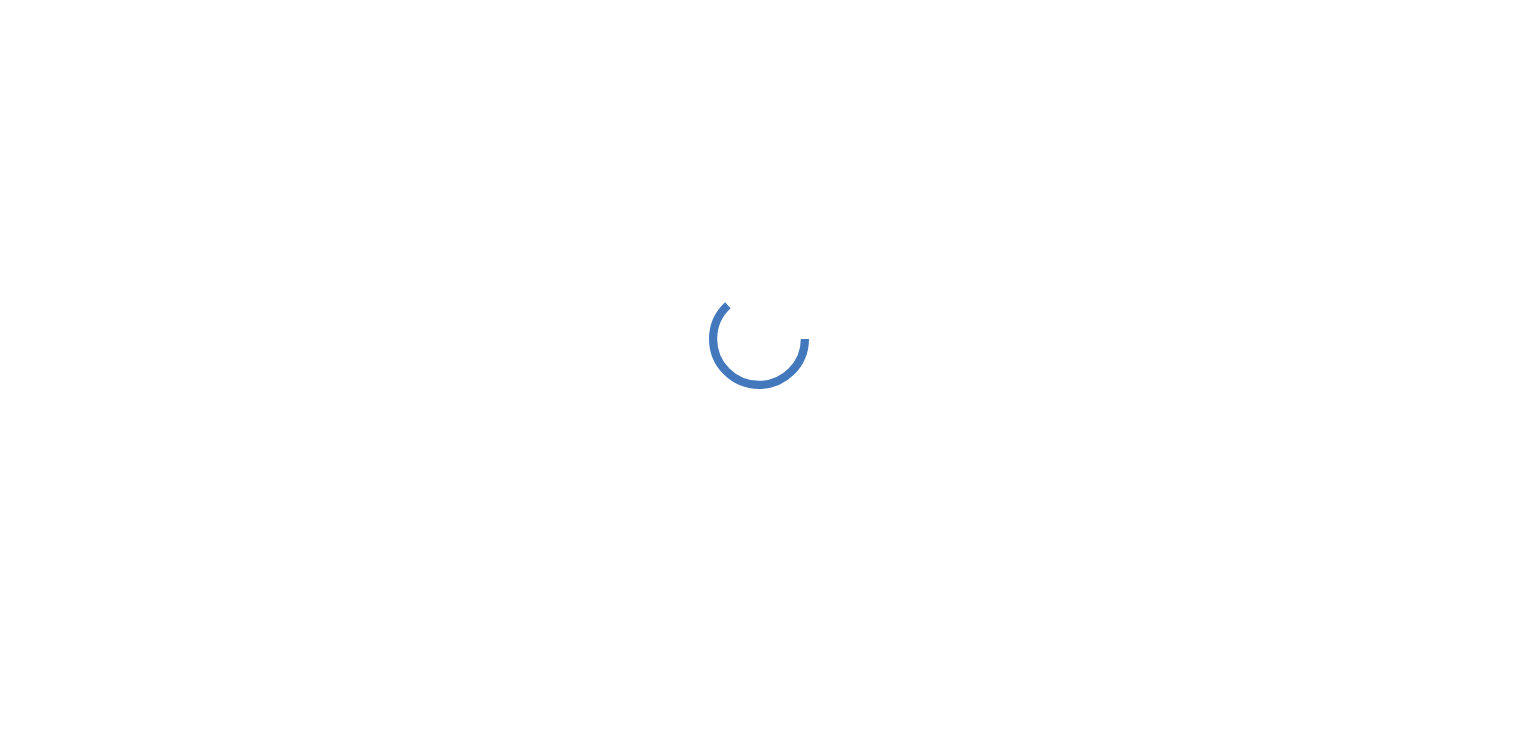 scroll, scrollTop: 0, scrollLeft: 0, axis: both 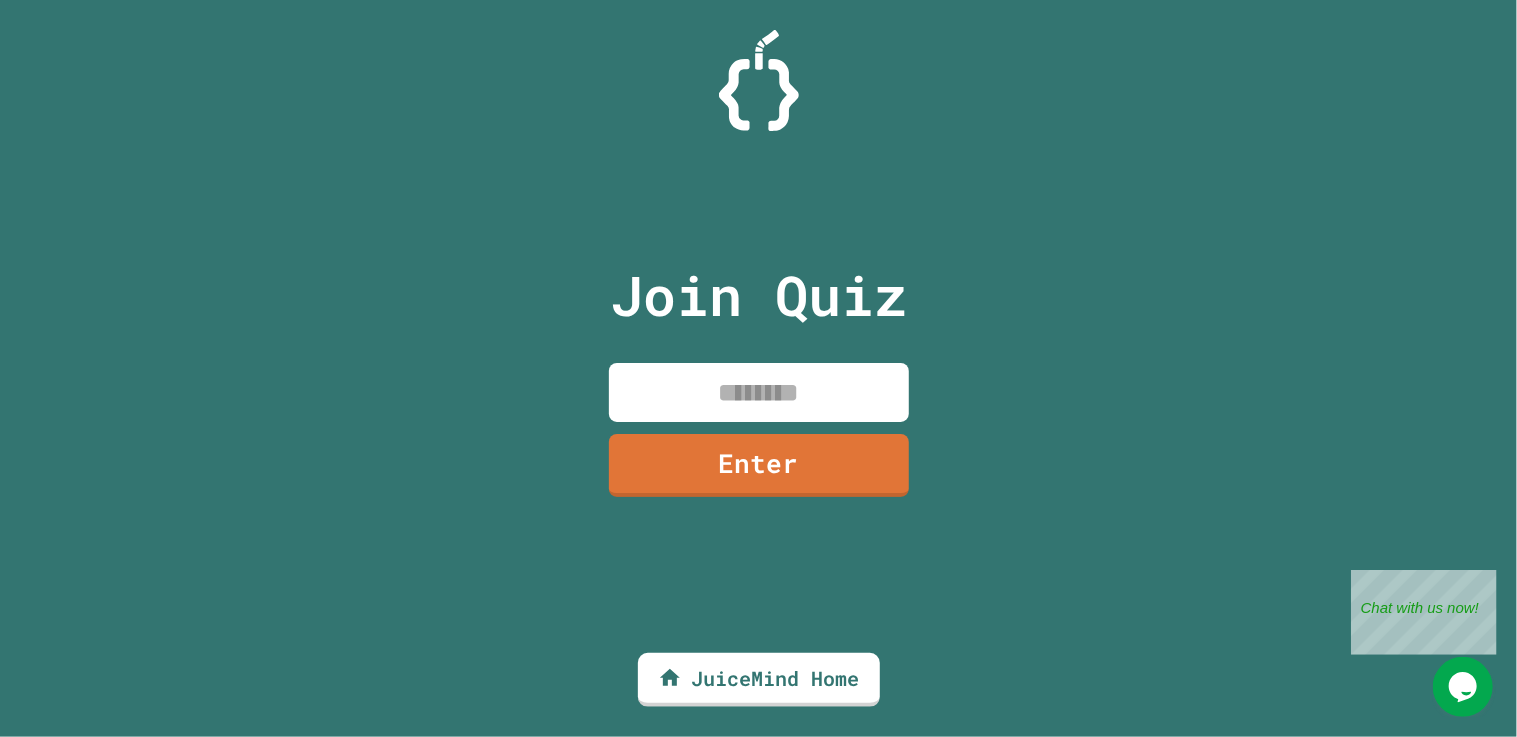 click at bounding box center [759, 392] 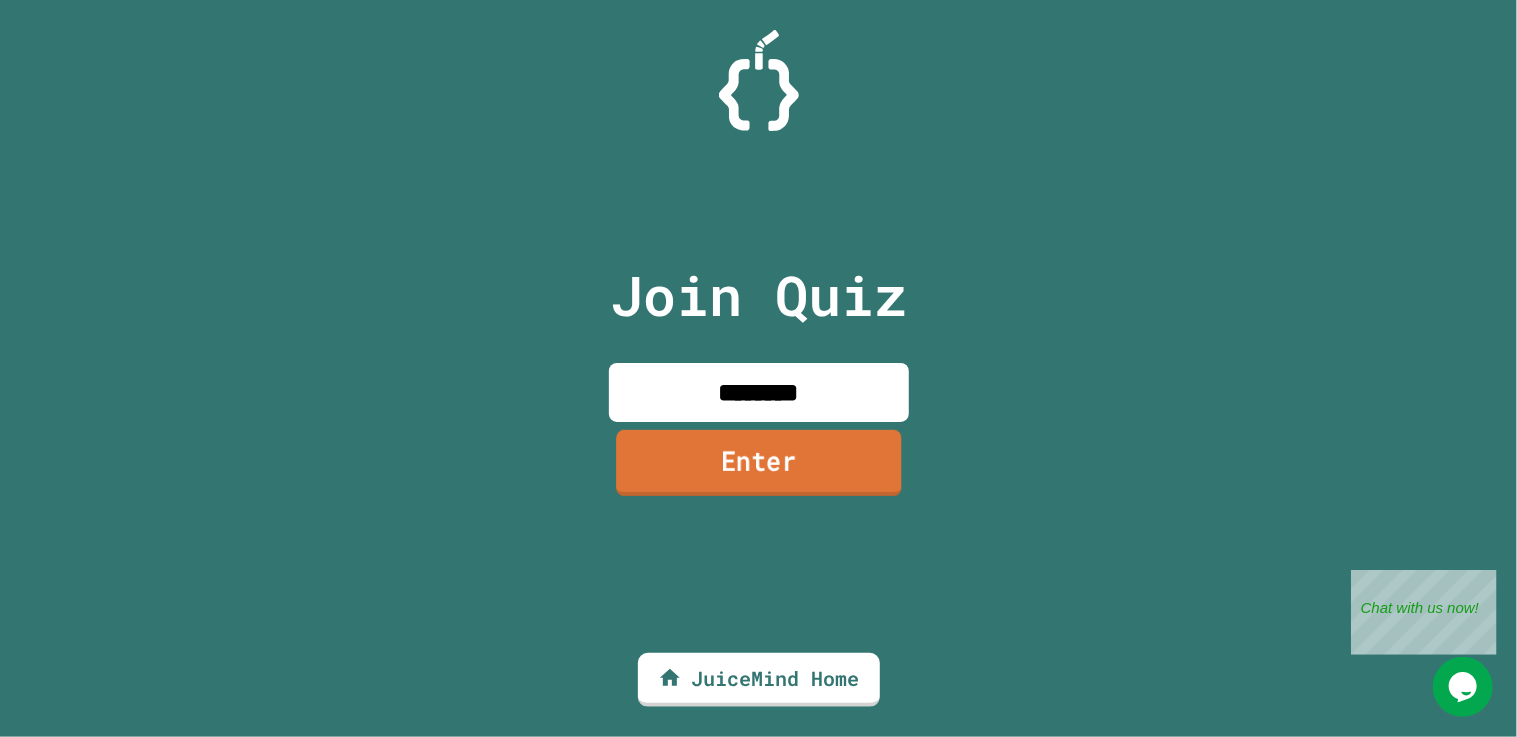 type on "********" 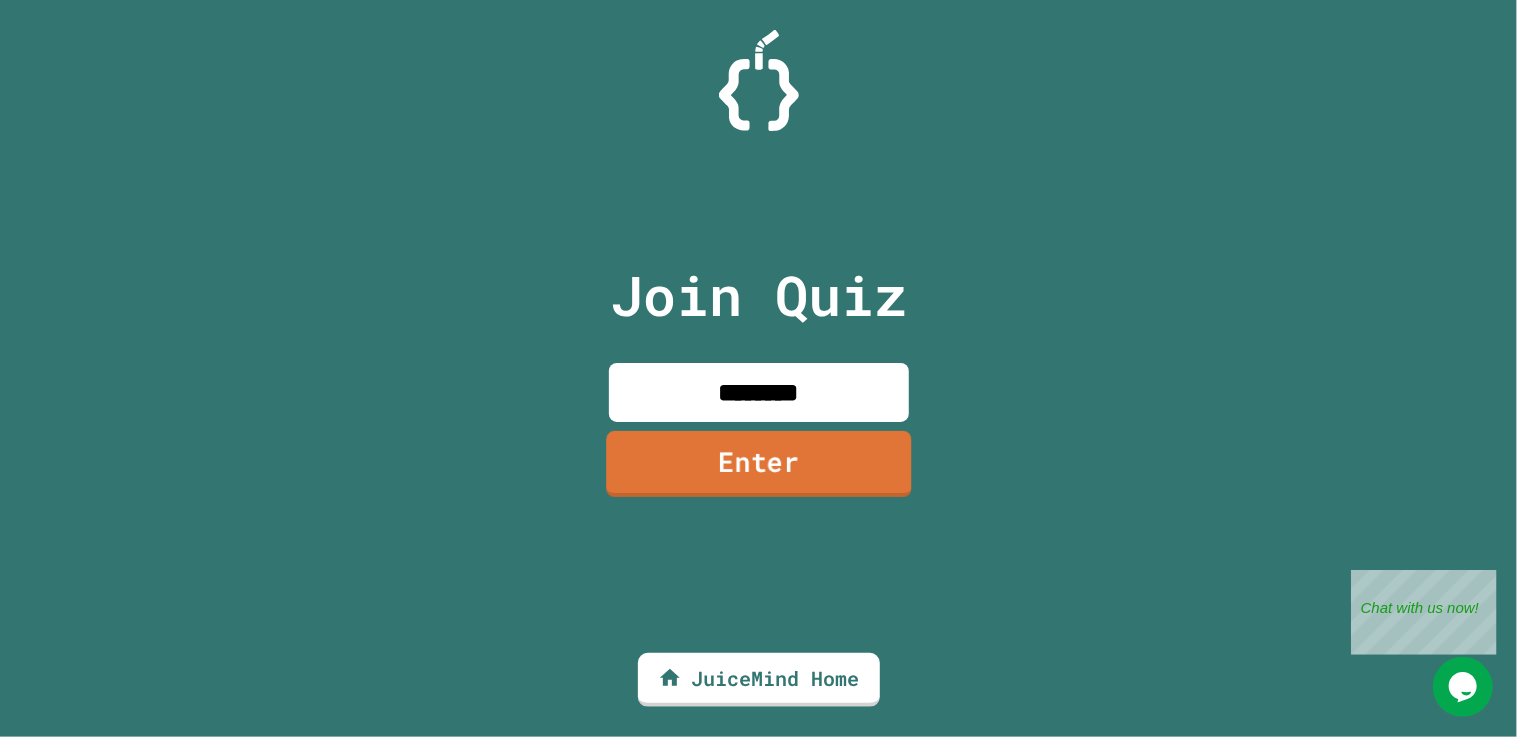 click on "Enter" at bounding box center (758, 464) 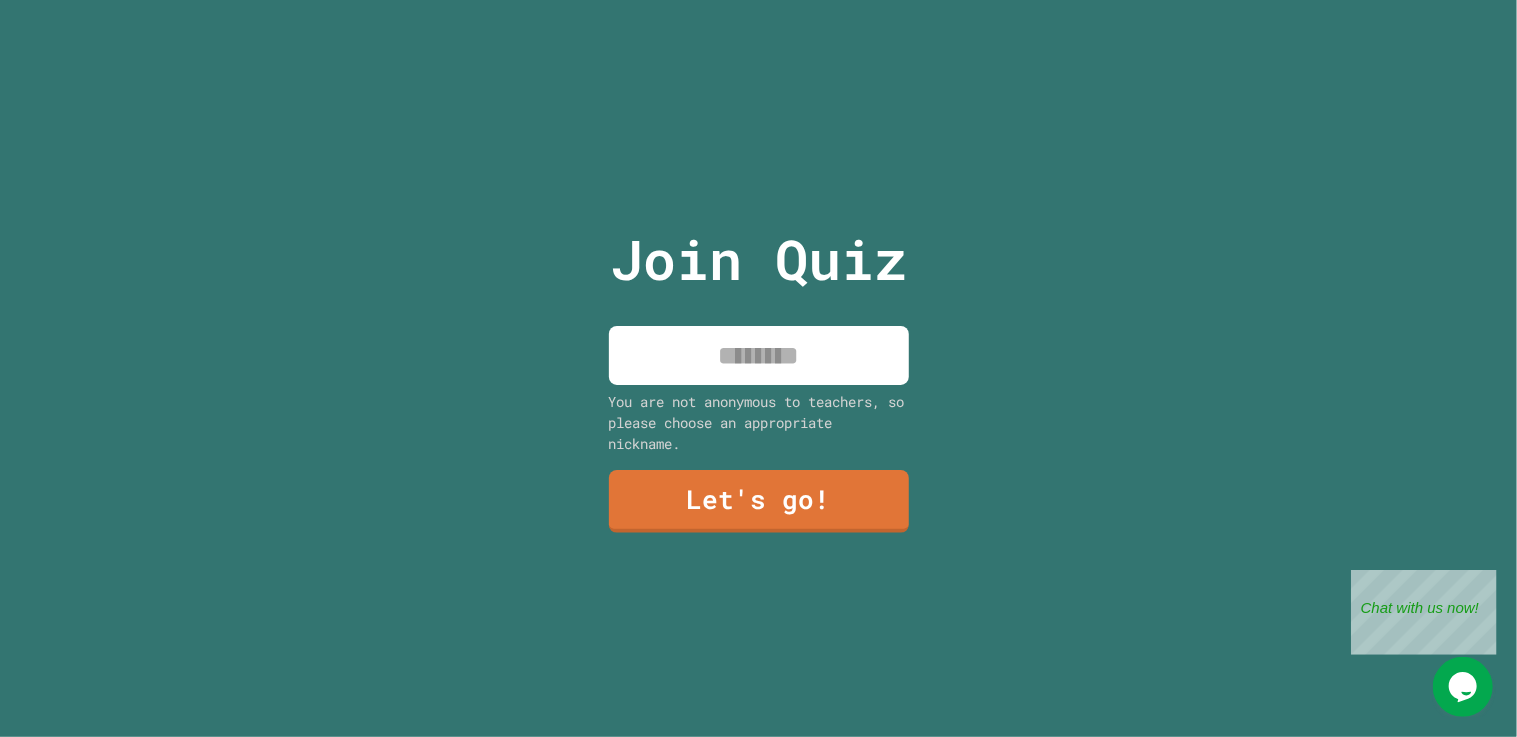 click at bounding box center [759, 355] 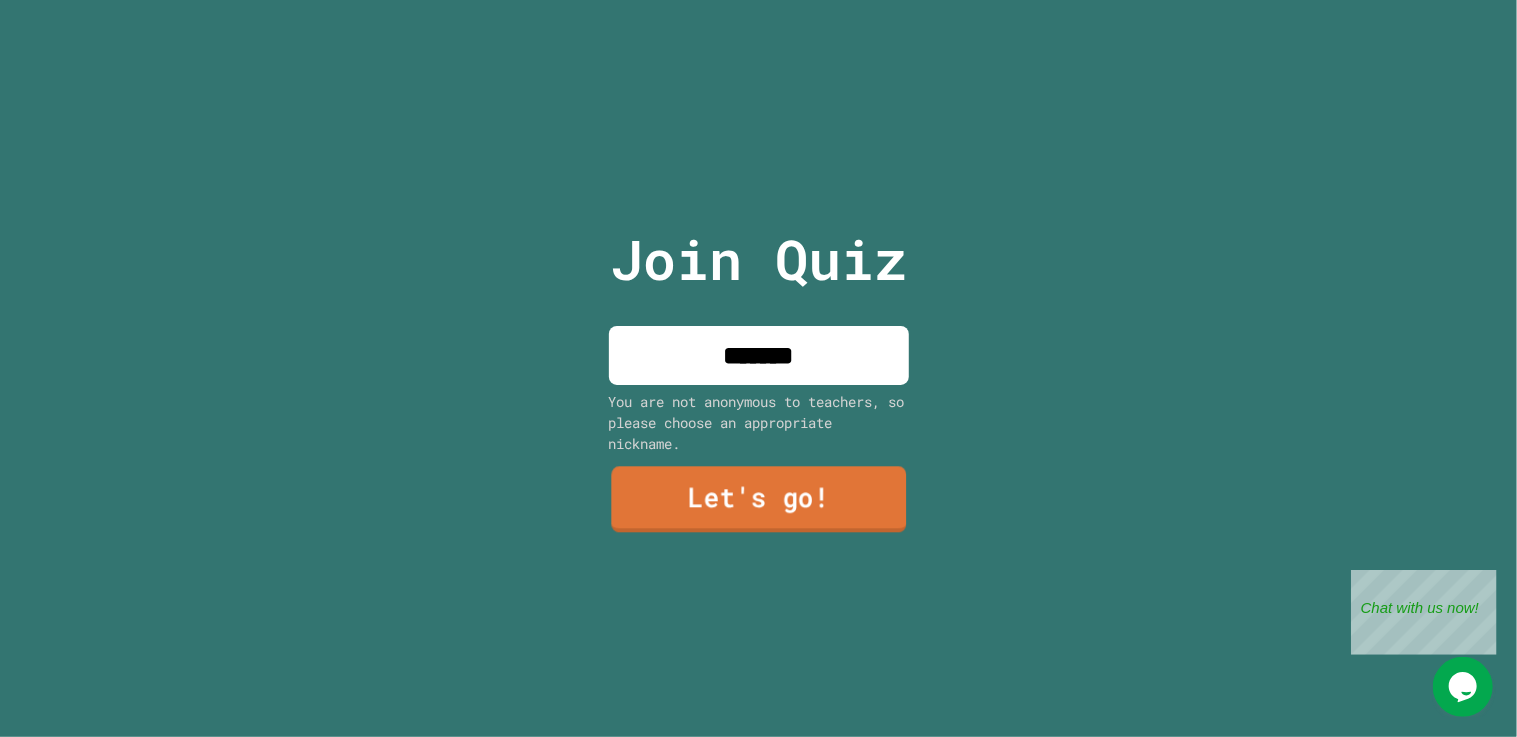 type on "*******" 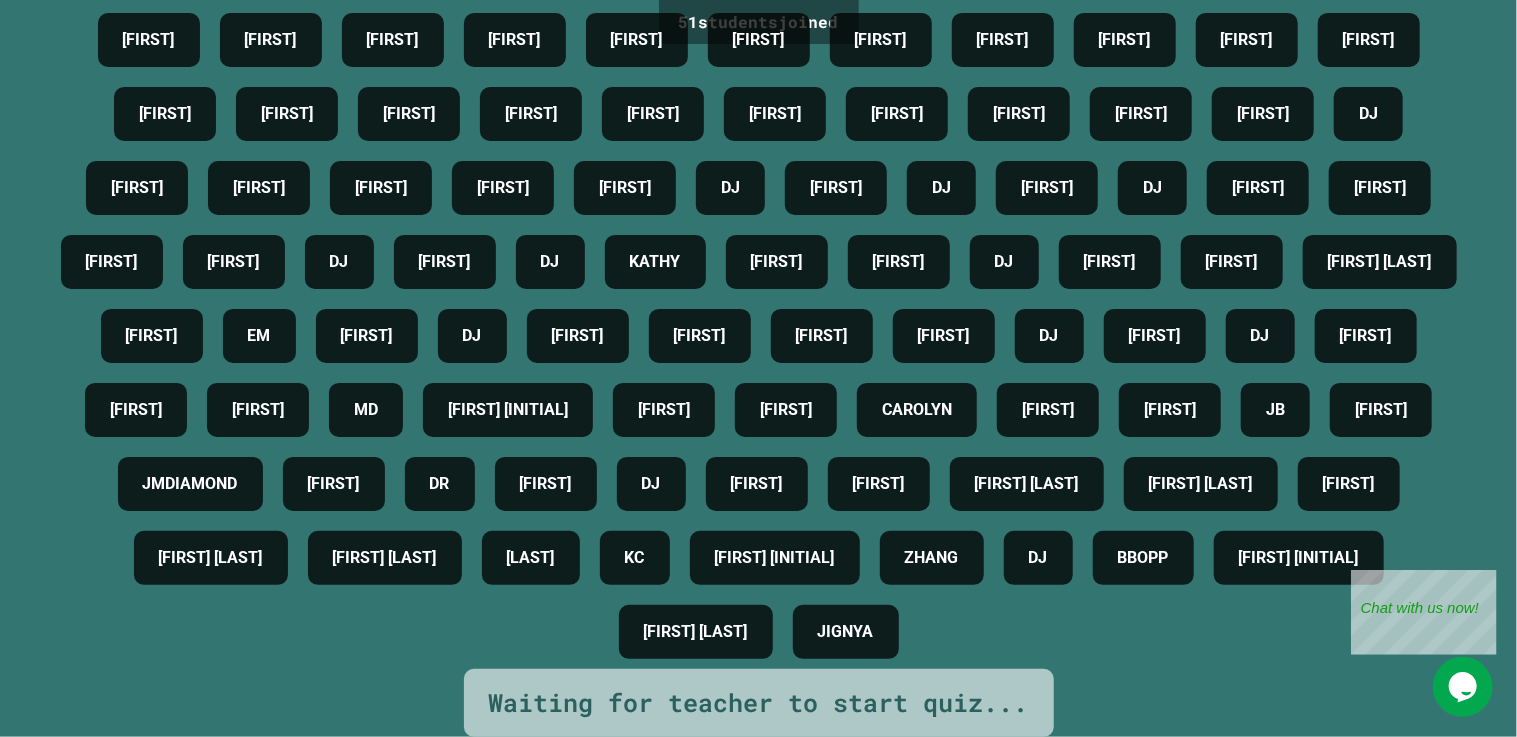 scroll, scrollTop: 0, scrollLeft: 0, axis: both 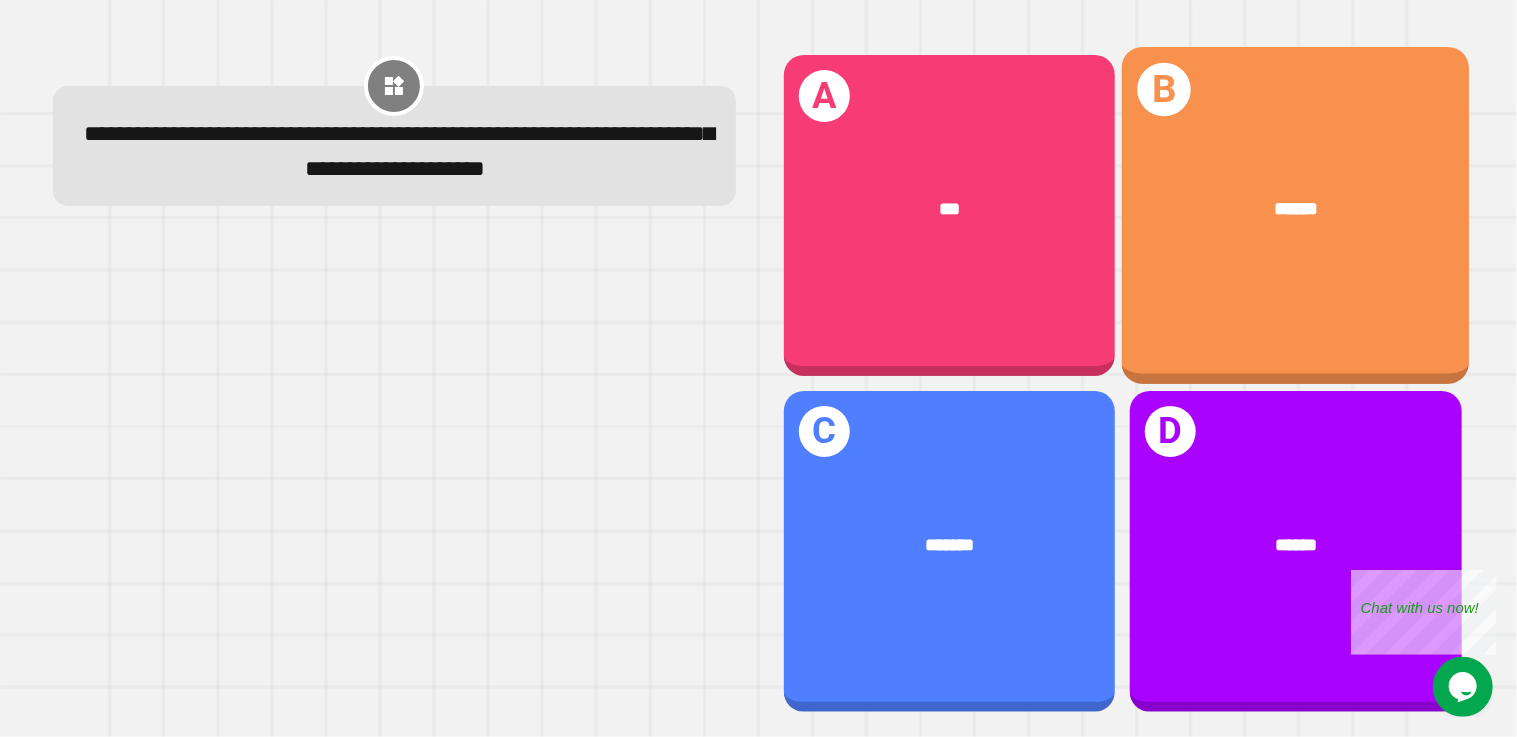 click on "B ******" at bounding box center [1296, 215] 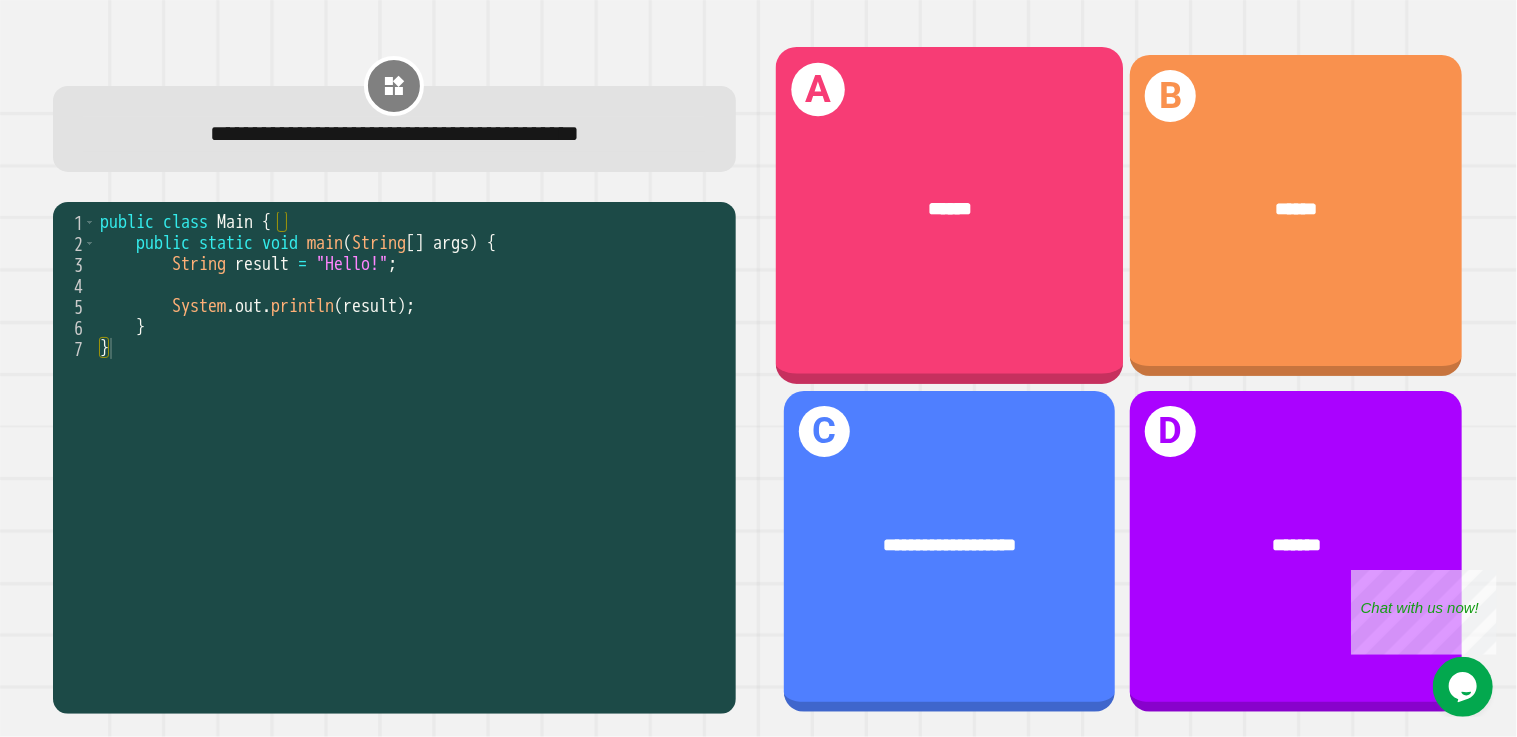 click on "A ******" at bounding box center [949, 215] 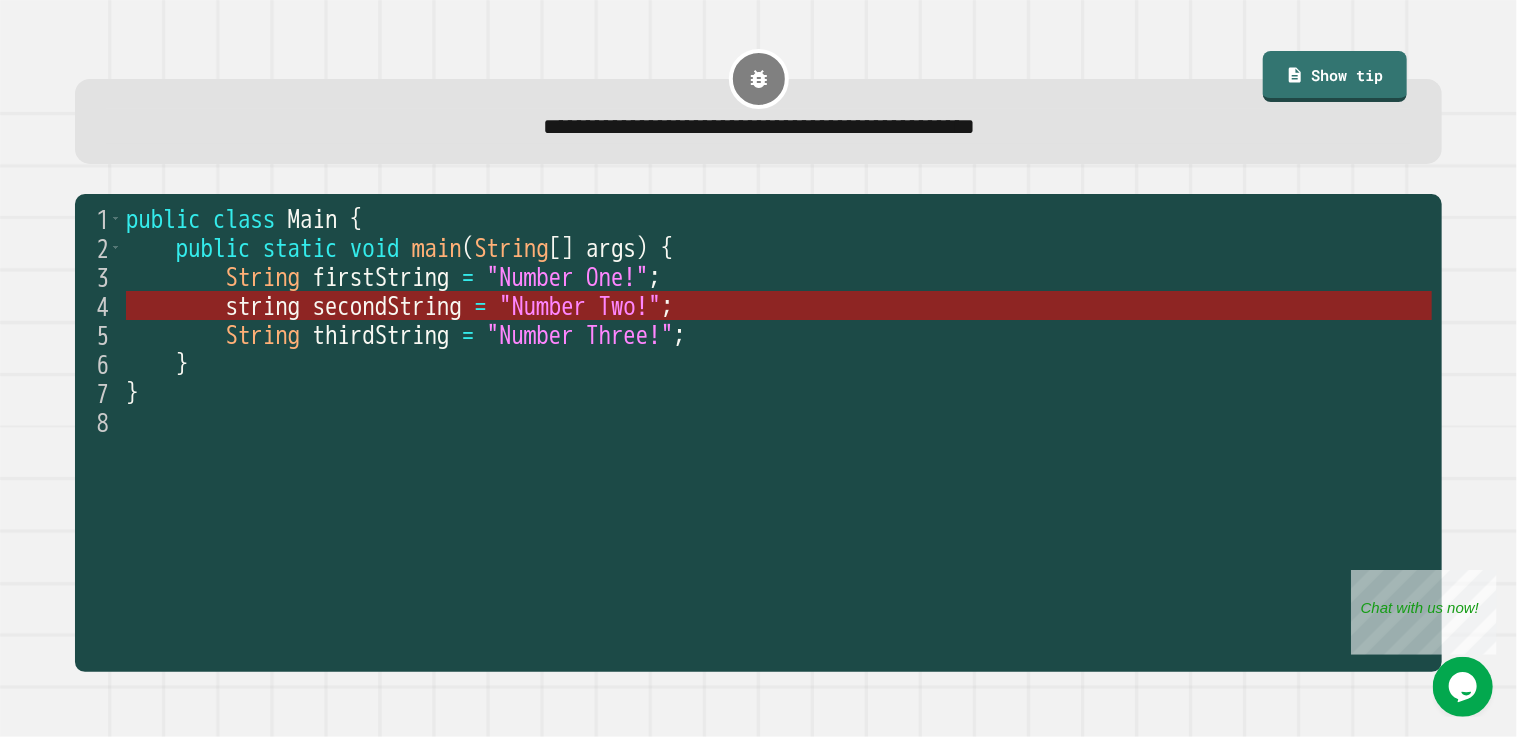 click on "string" at bounding box center [263, 307] 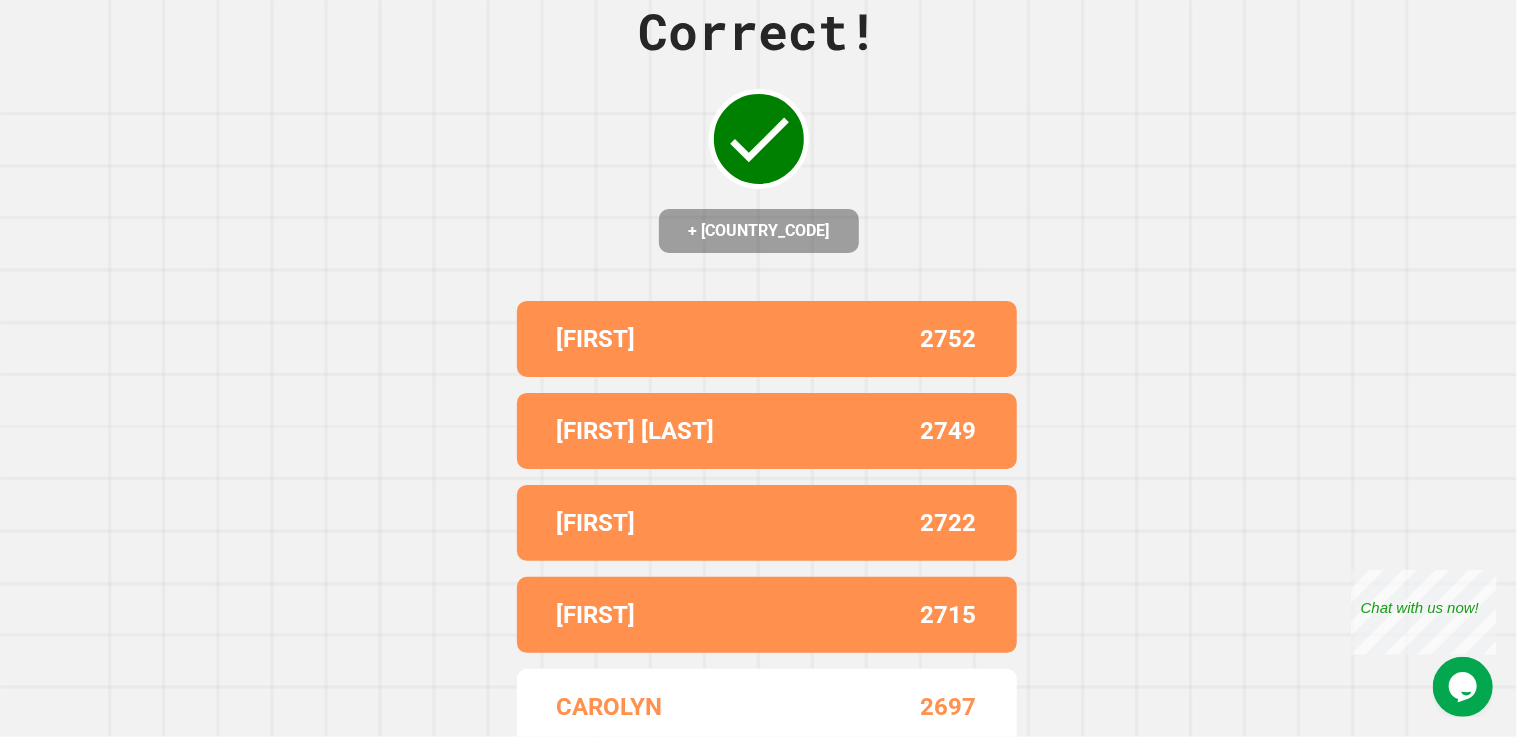 scroll, scrollTop: 0, scrollLeft: 0, axis: both 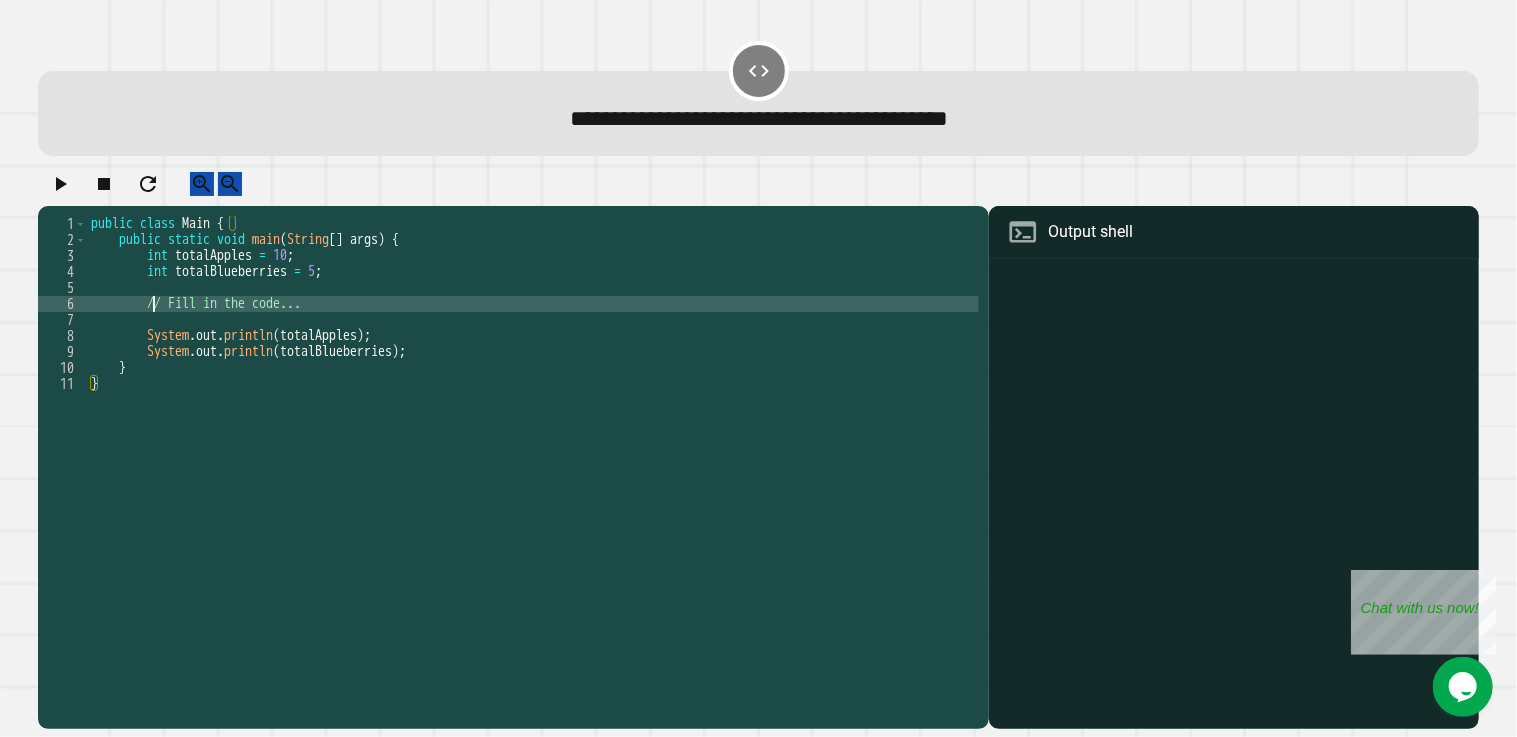 click on "public   class   Main   {      public   static   void   main ( String [ ]   args )   {           int   totalApples   =   10 ;           int   totalBlueberries   =   5 ;                     // Fill in the code...                     System . out . println ( totalApples ) ;           System . out . println ( totalBlueberries ) ;      } }" at bounding box center [533, 448] 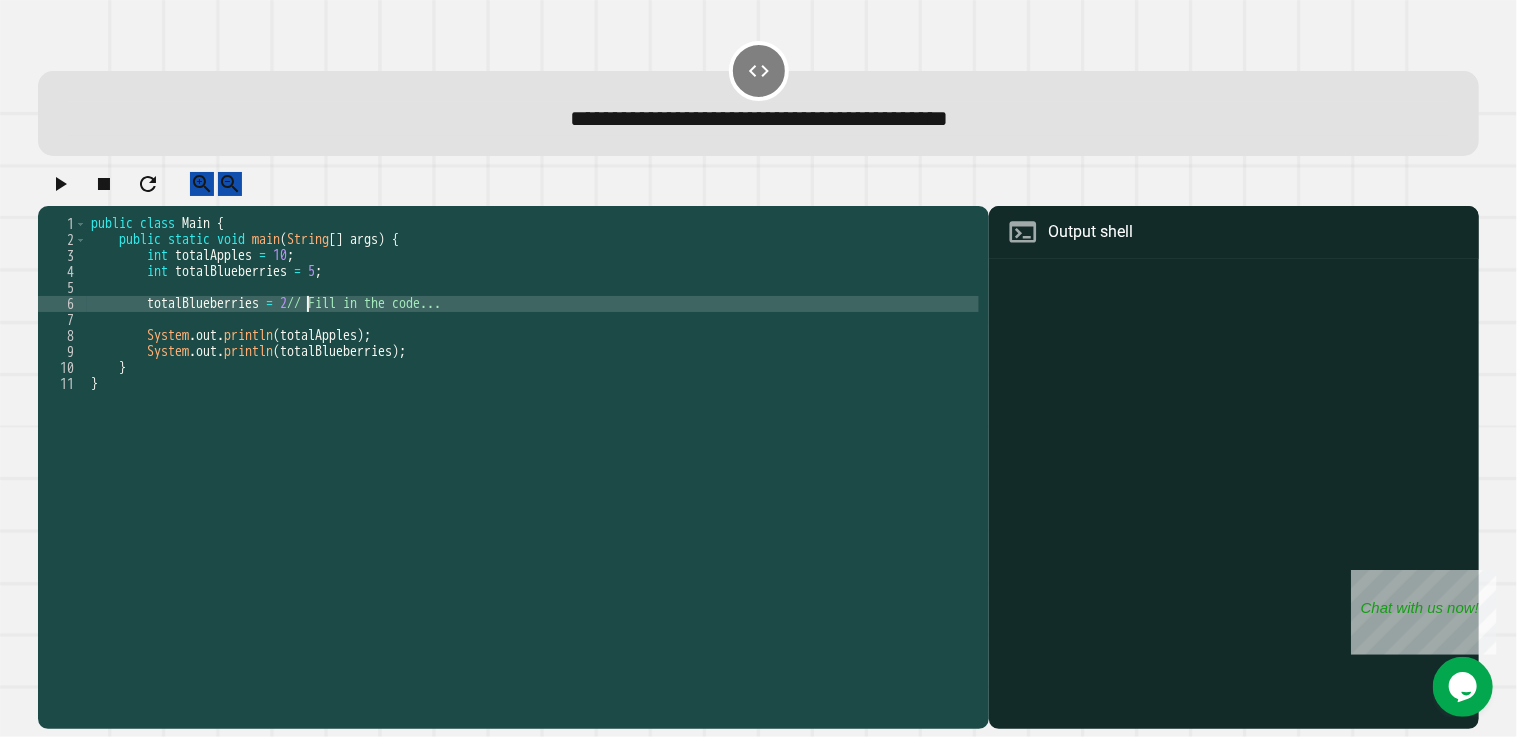 scroll, scrollTop: 0, scrollLeft: 15, axis: horizontal 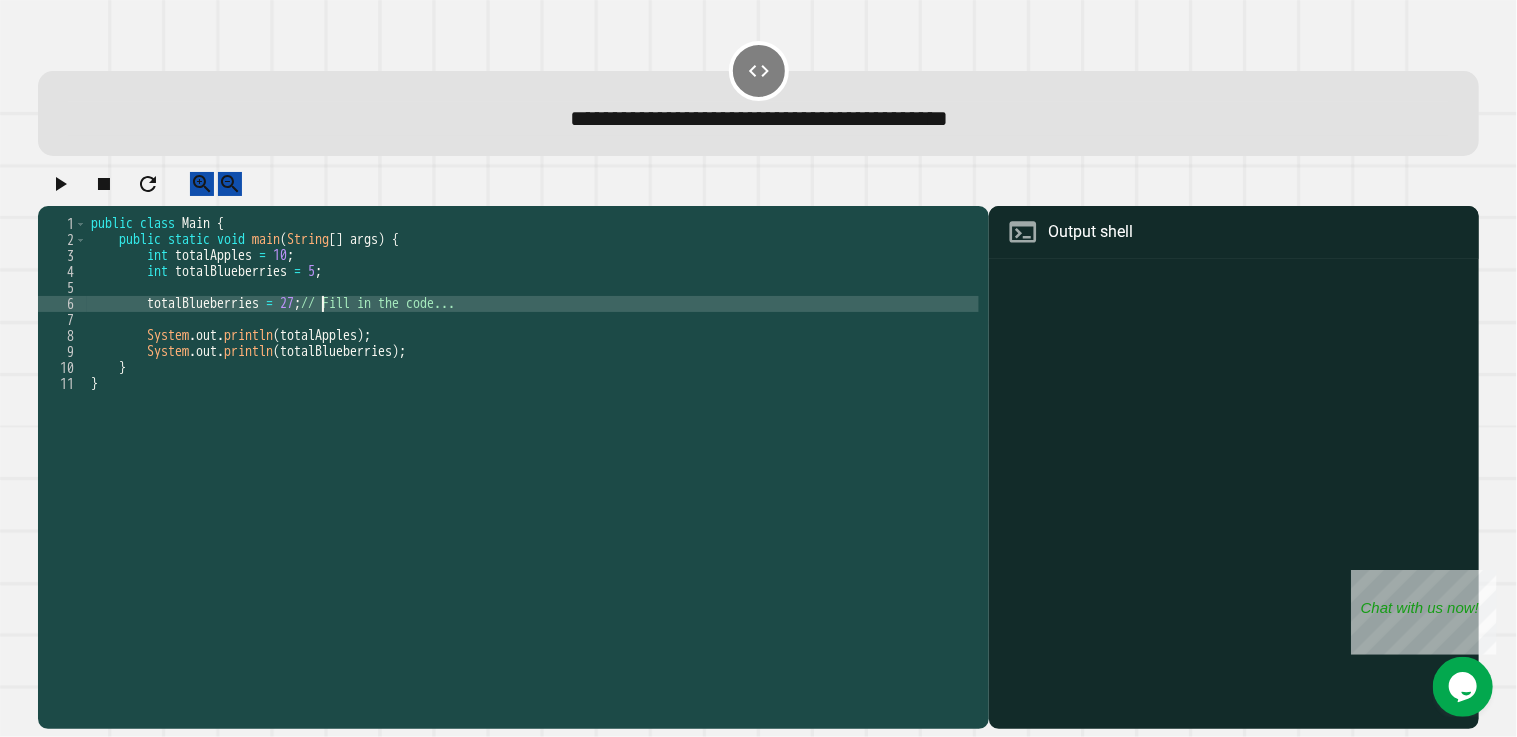 type on "**********" 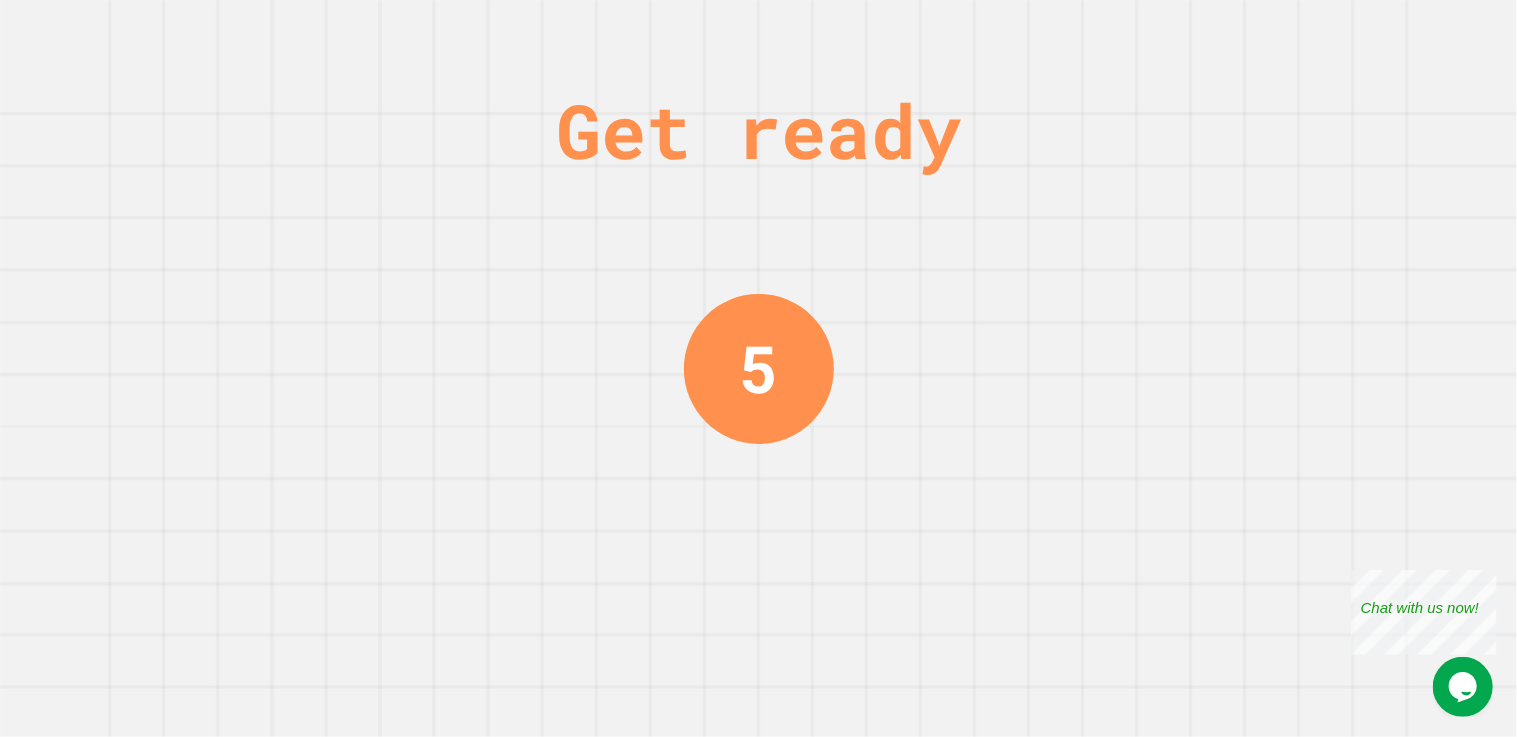 scroll, scrollTop: 0, scrollLeft: 0, axis: both 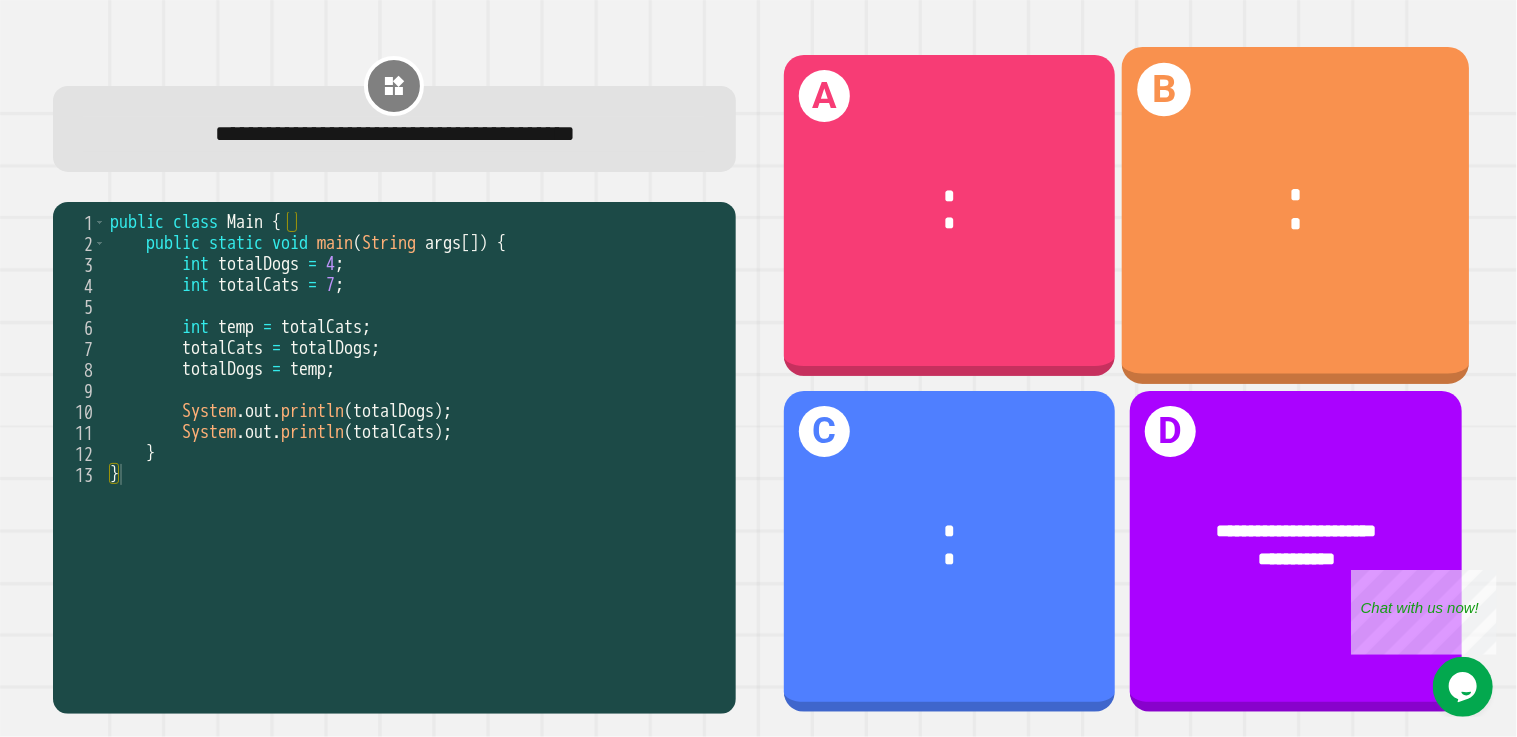 click on "*" at bounding box center [1296, 225] 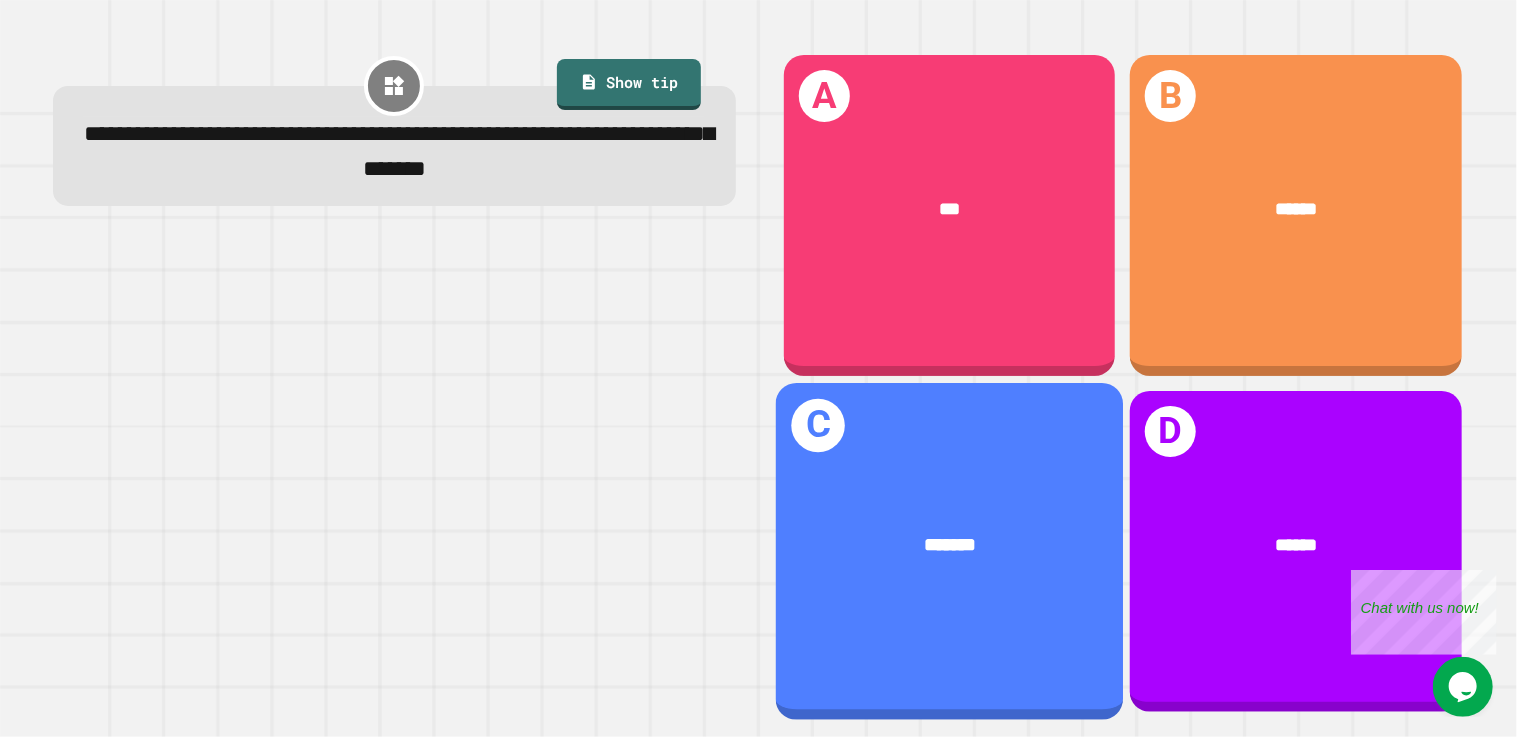 click on "*******" at bounding box center (949, 546) 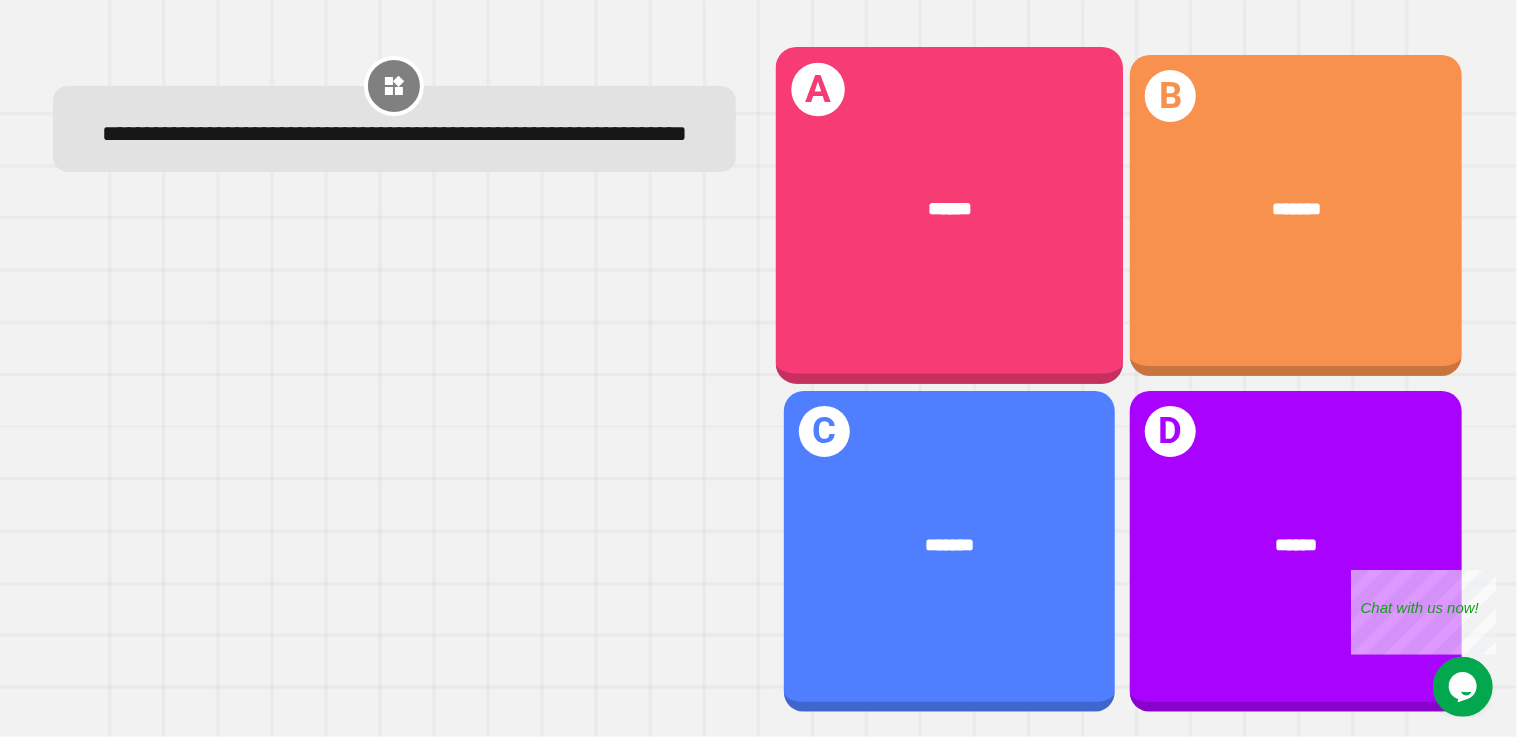 click on "A ******" at bounding box center (949, 215) 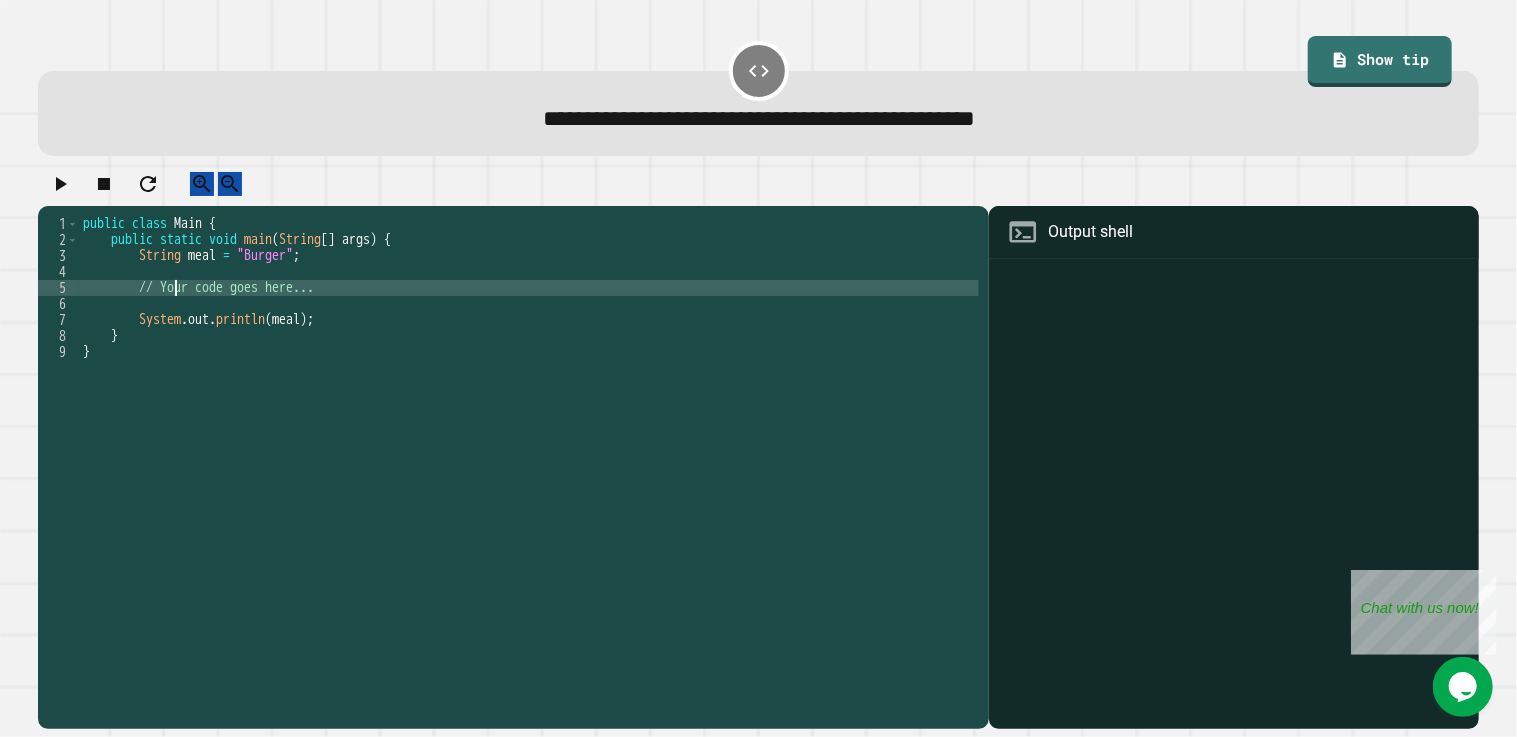 click on "public   class   Main   {      public   static   void   main ( String [ ]   args )   {           String   meal   =   "Burger" ;                     // Your code goes here...                     System . out . println ( meal ) ;      } }" at bounding box center (529, 448) 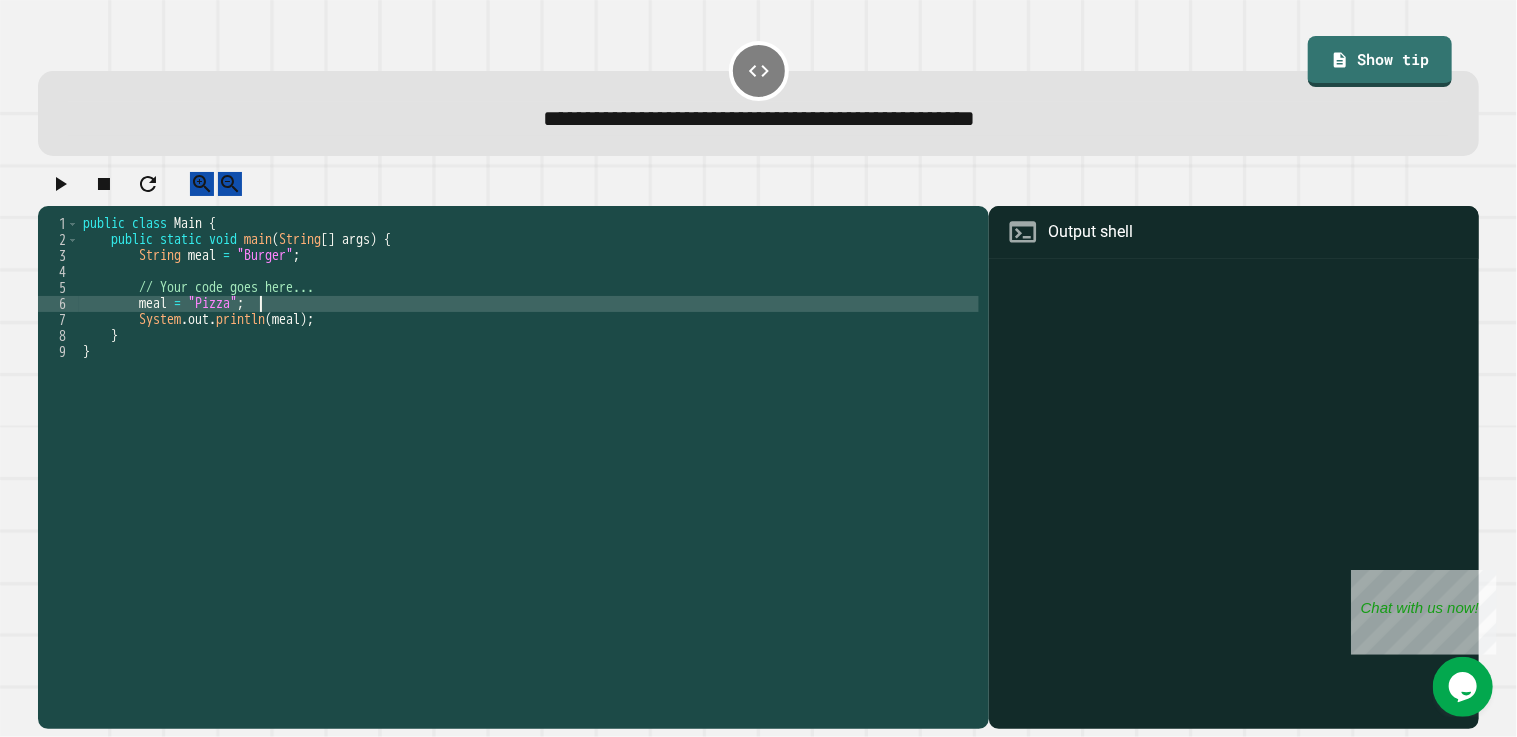 scroll, scrollTop: 0, scrollLeft: 11, axis: horizontal 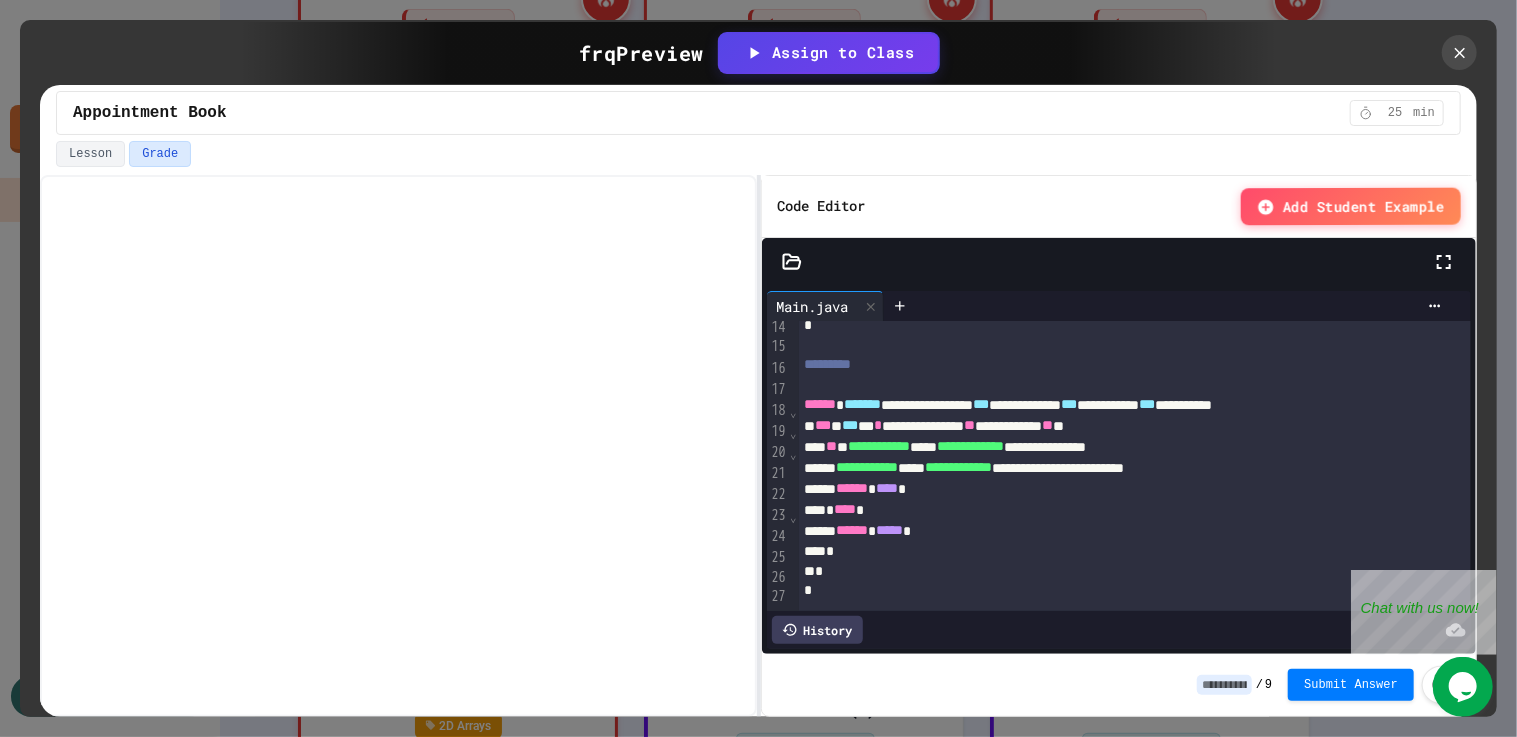 click on "Grade" at bounding box center [160, 154] 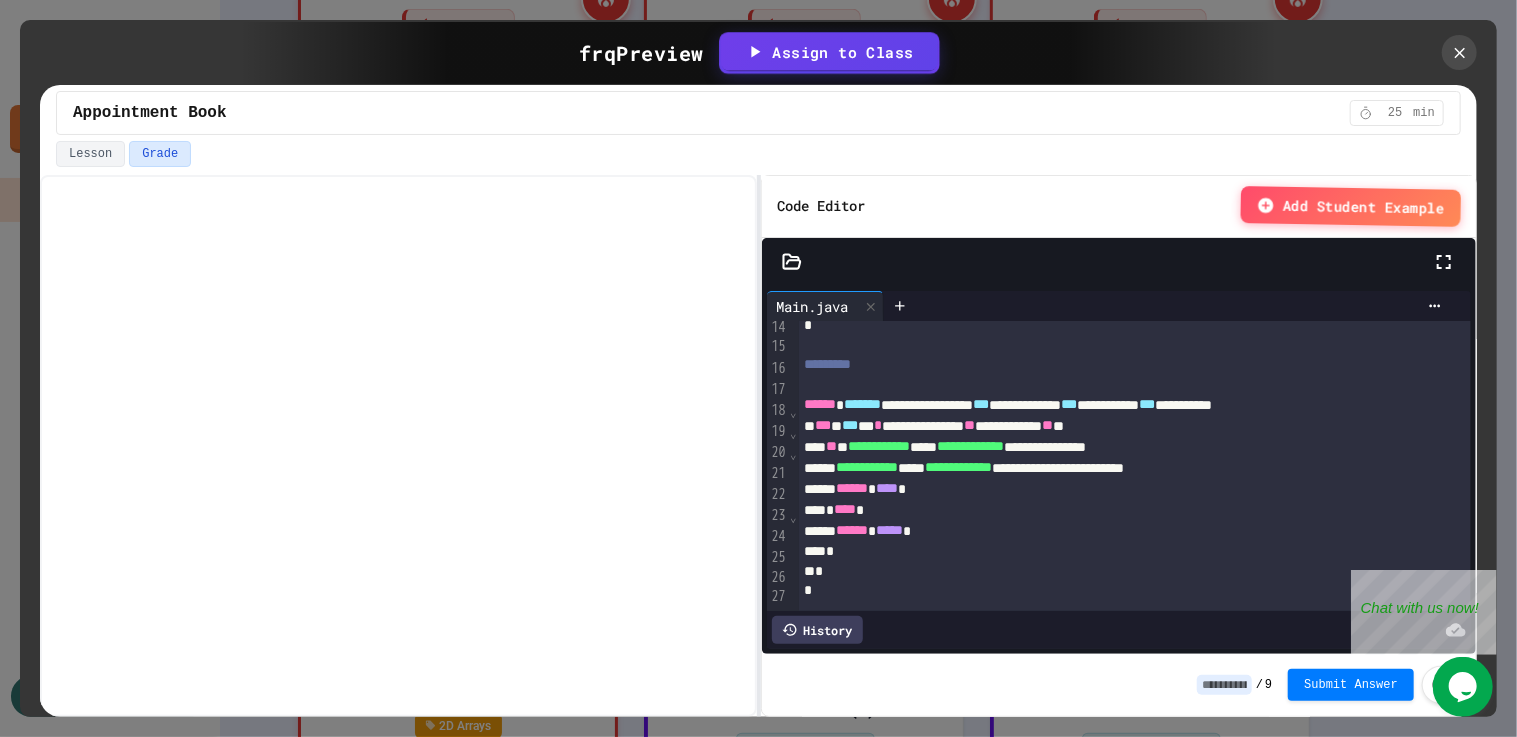 click on "Assign to Class" at bounding box center [829, 51] 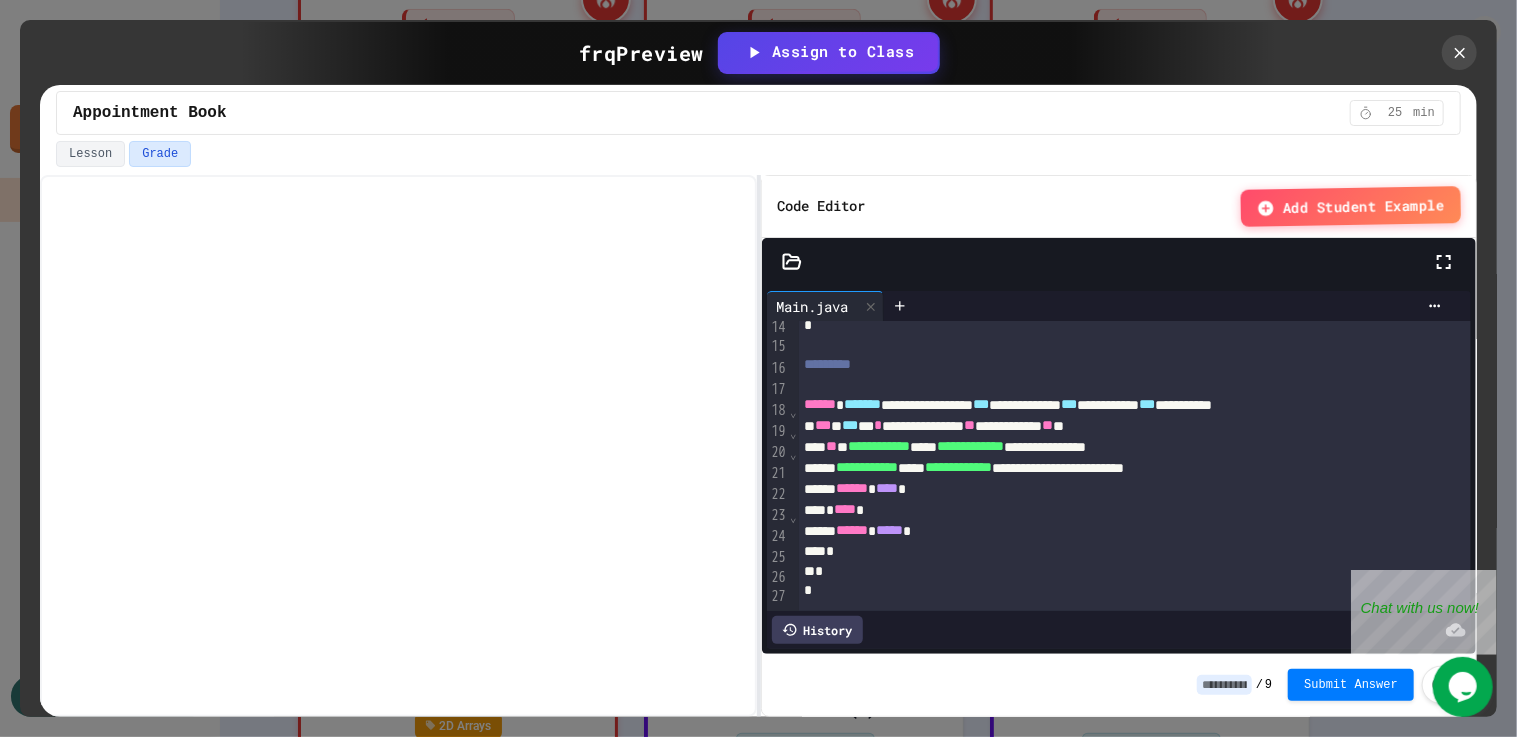 click 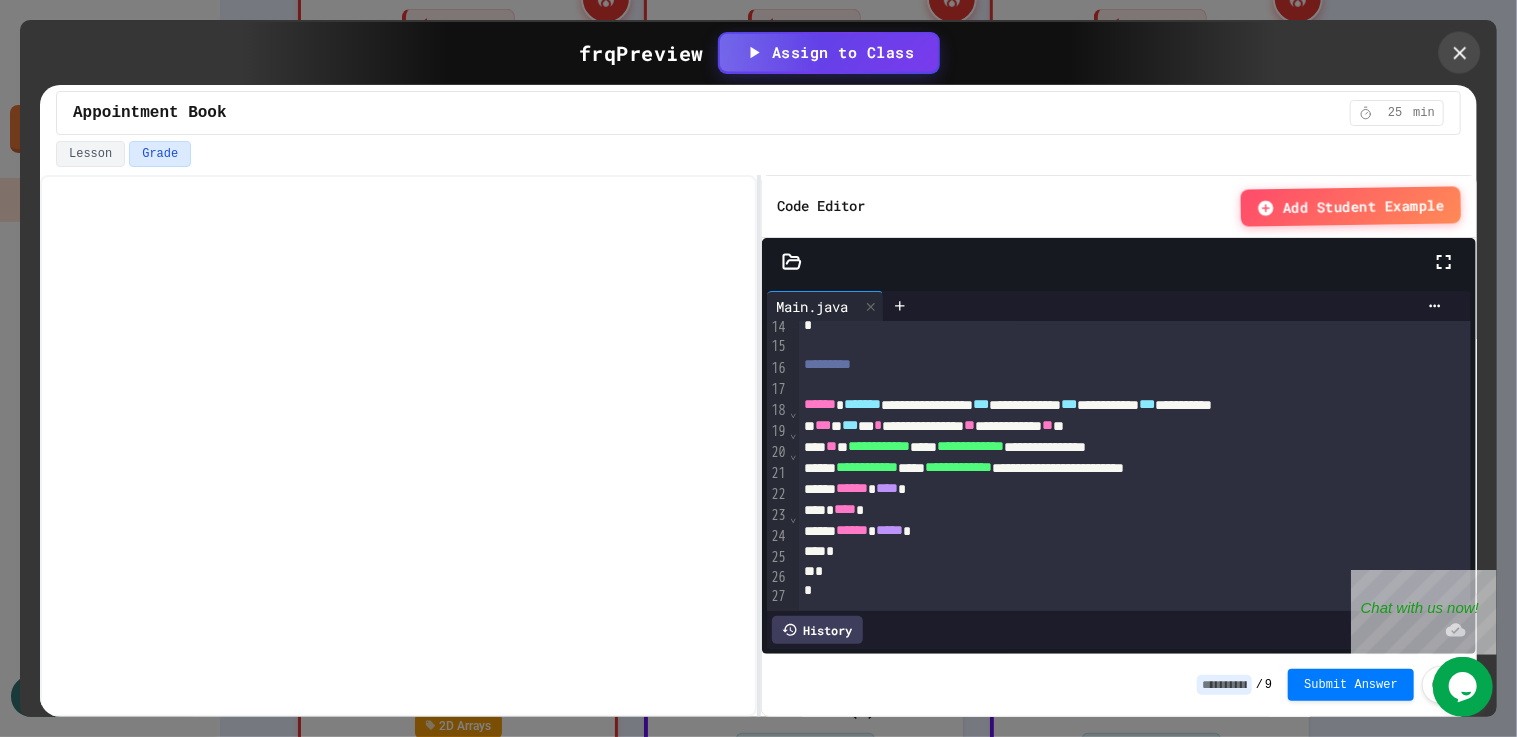 click 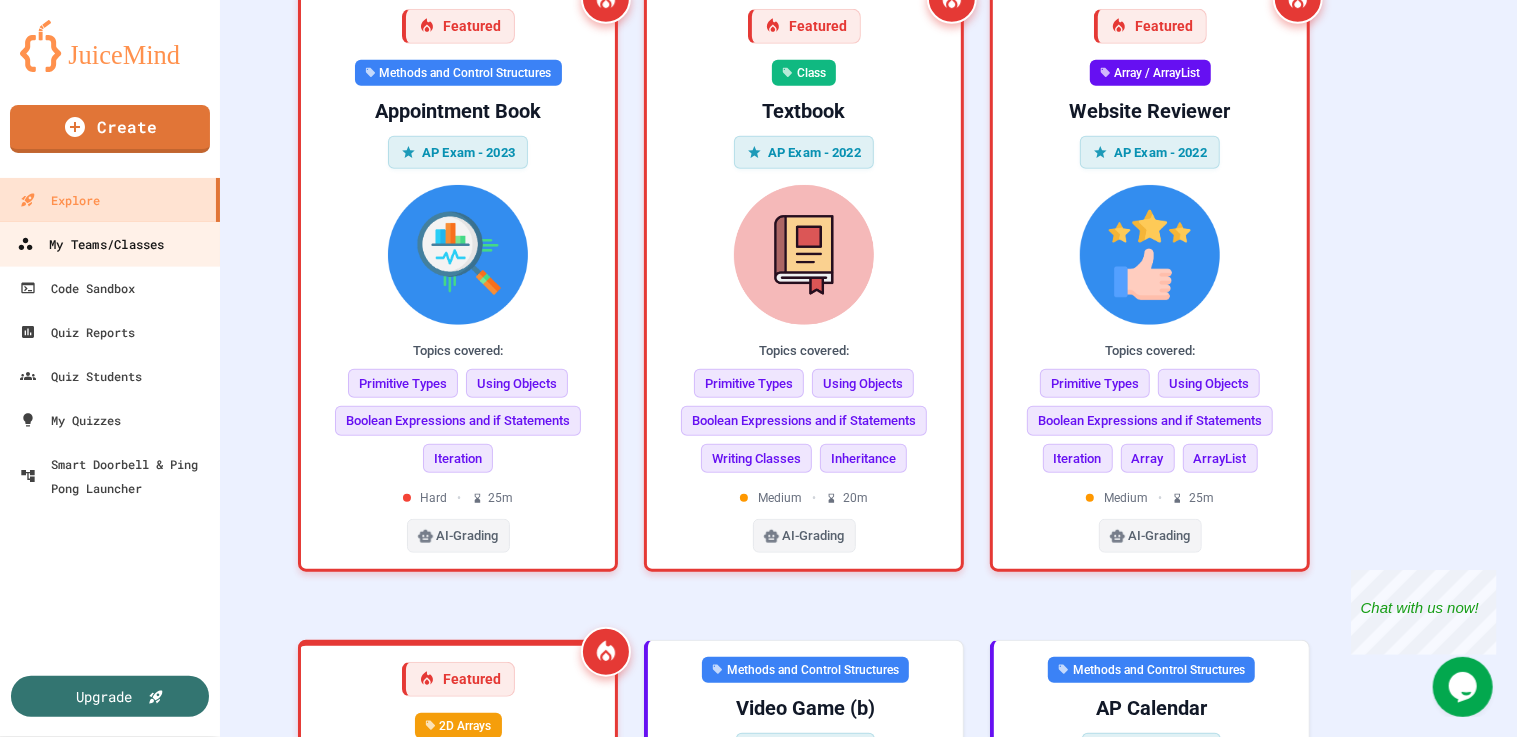 click on "My Teams/Classes" at bounding box center [90, 244] 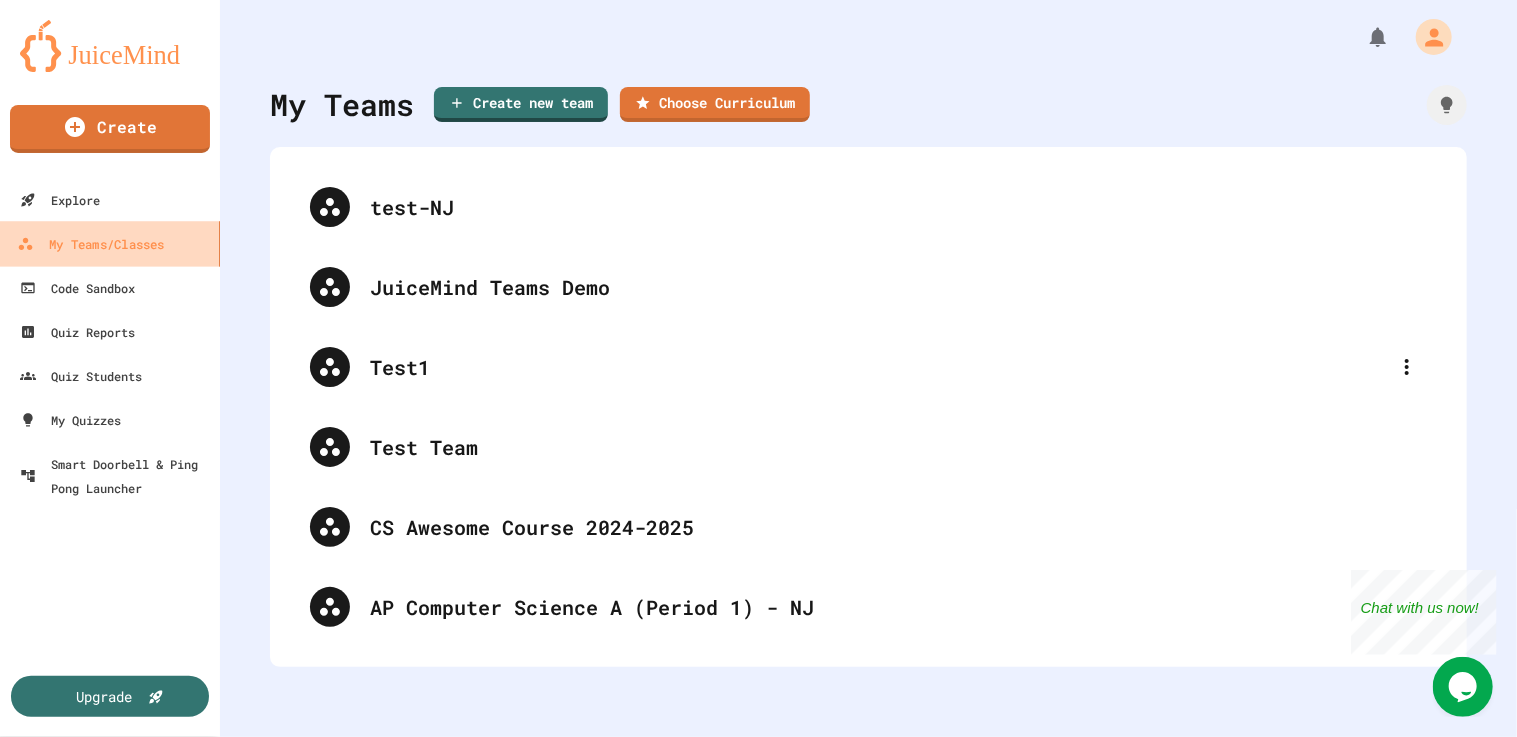 scroll, scrollTop: 0, scrollLeft: 0, axis: both 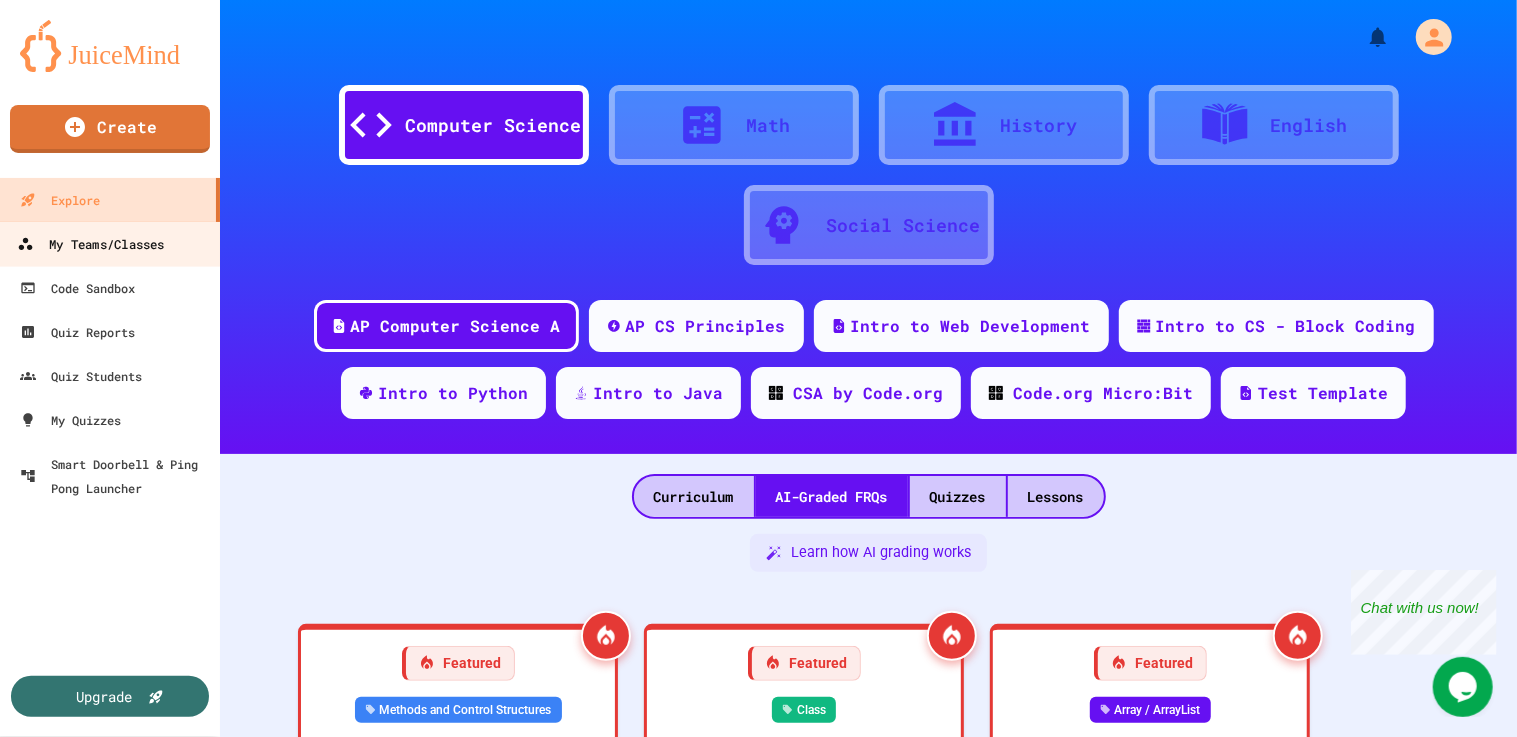 click on "My Teams/Classes" at bounding box center (90, 244) 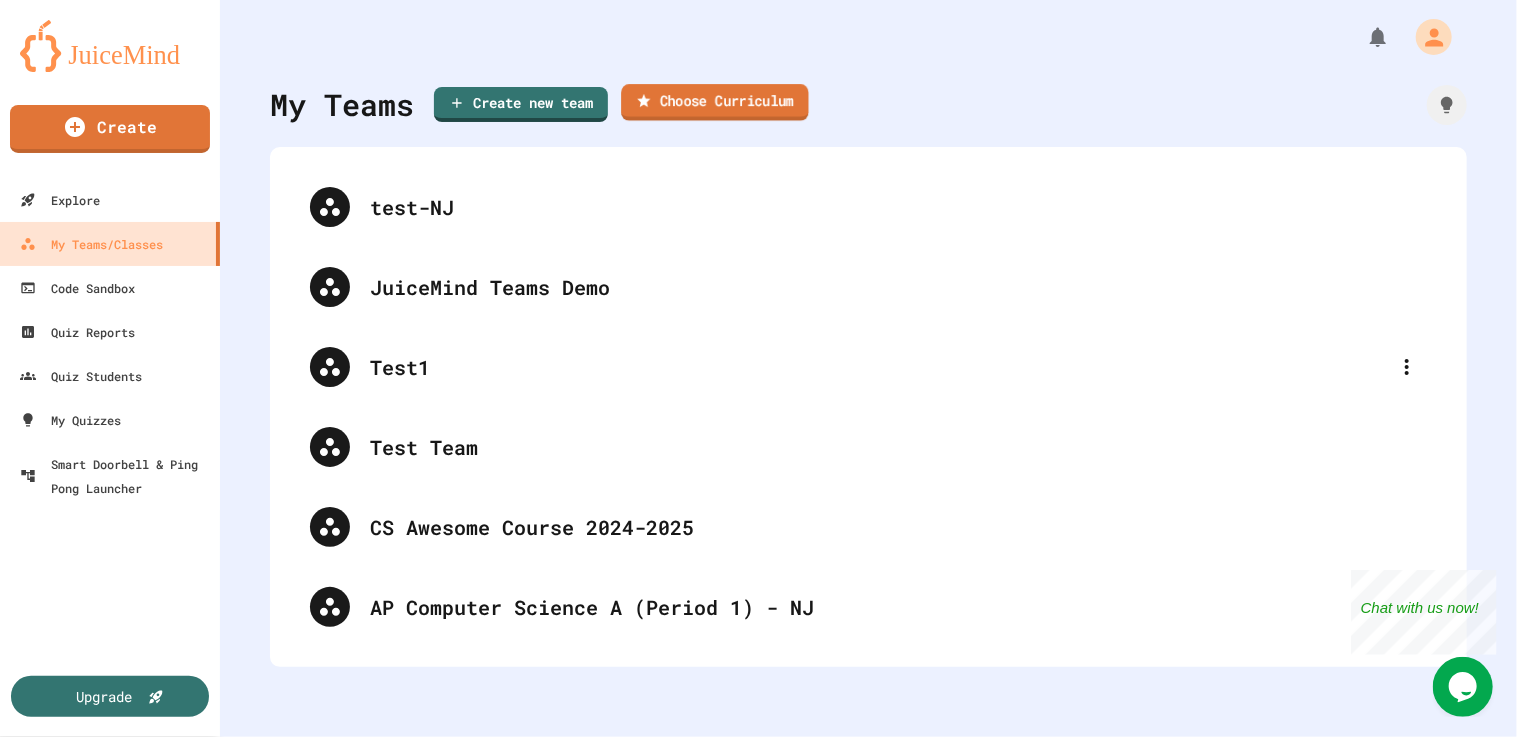 click on "Choose Curriculum" at bounding box center (714, 102) 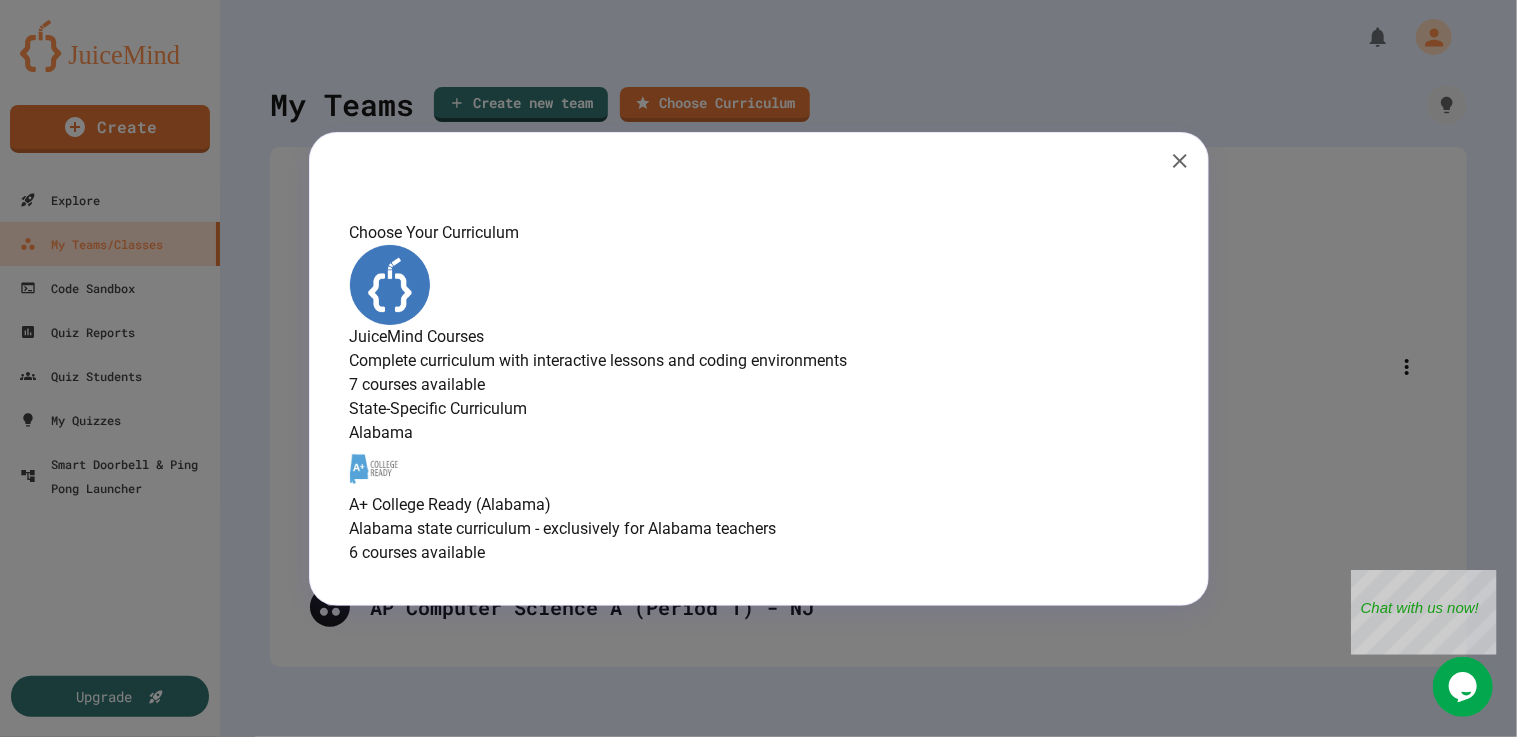 scroll, scrollTop: 0, scrollLeft: 0, axis: both 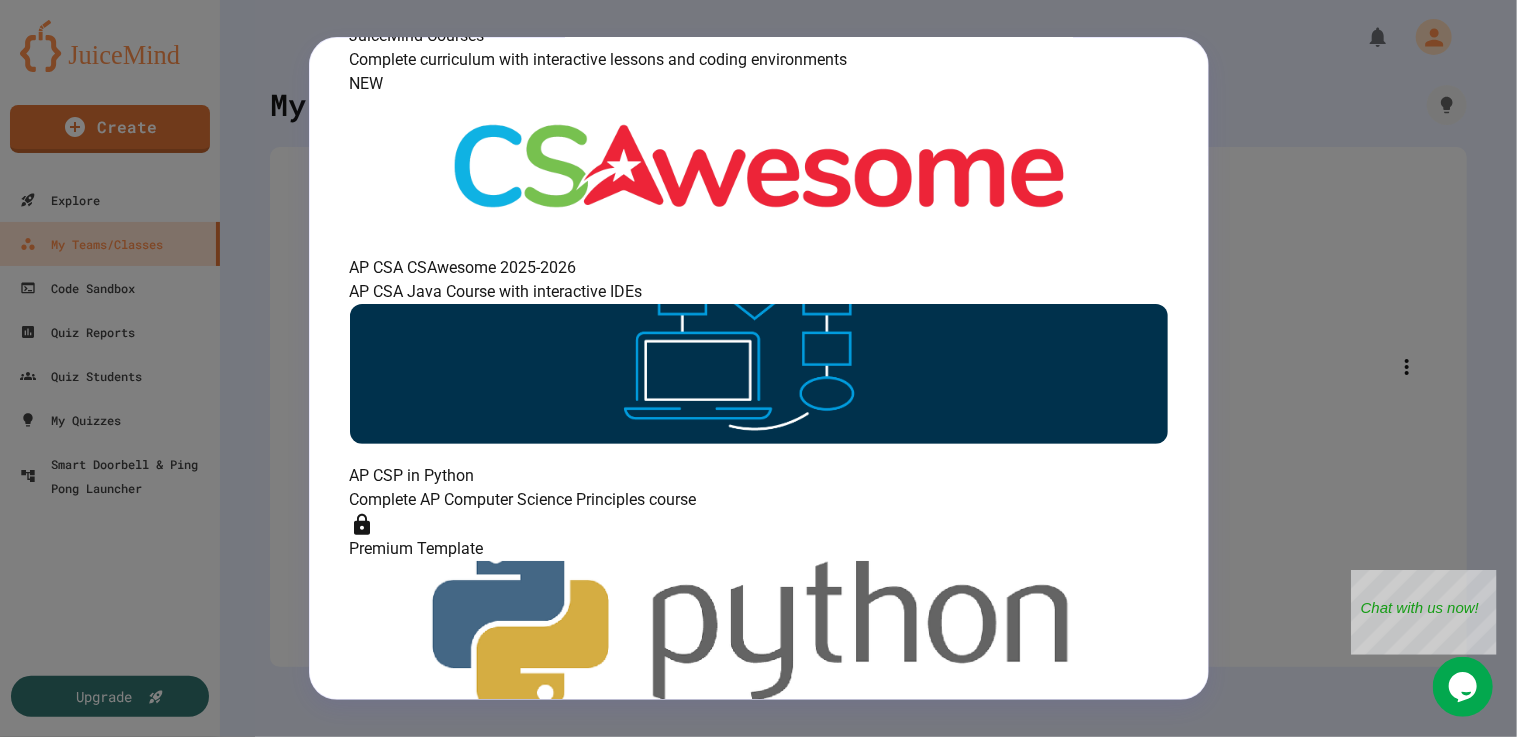 click at bounding box center (759, 166) 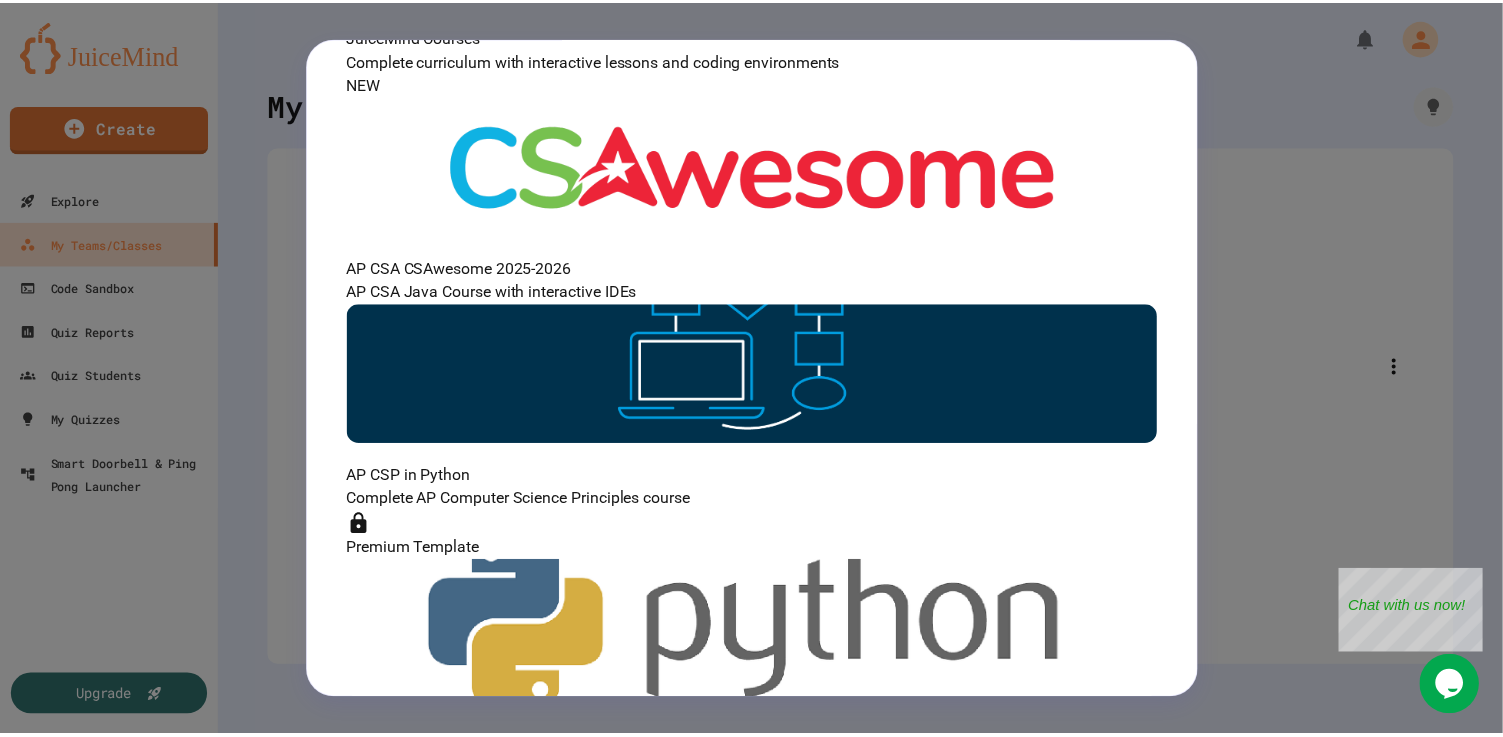 scroll, scrollTop: 0, scrollLeft: 0, axis: both 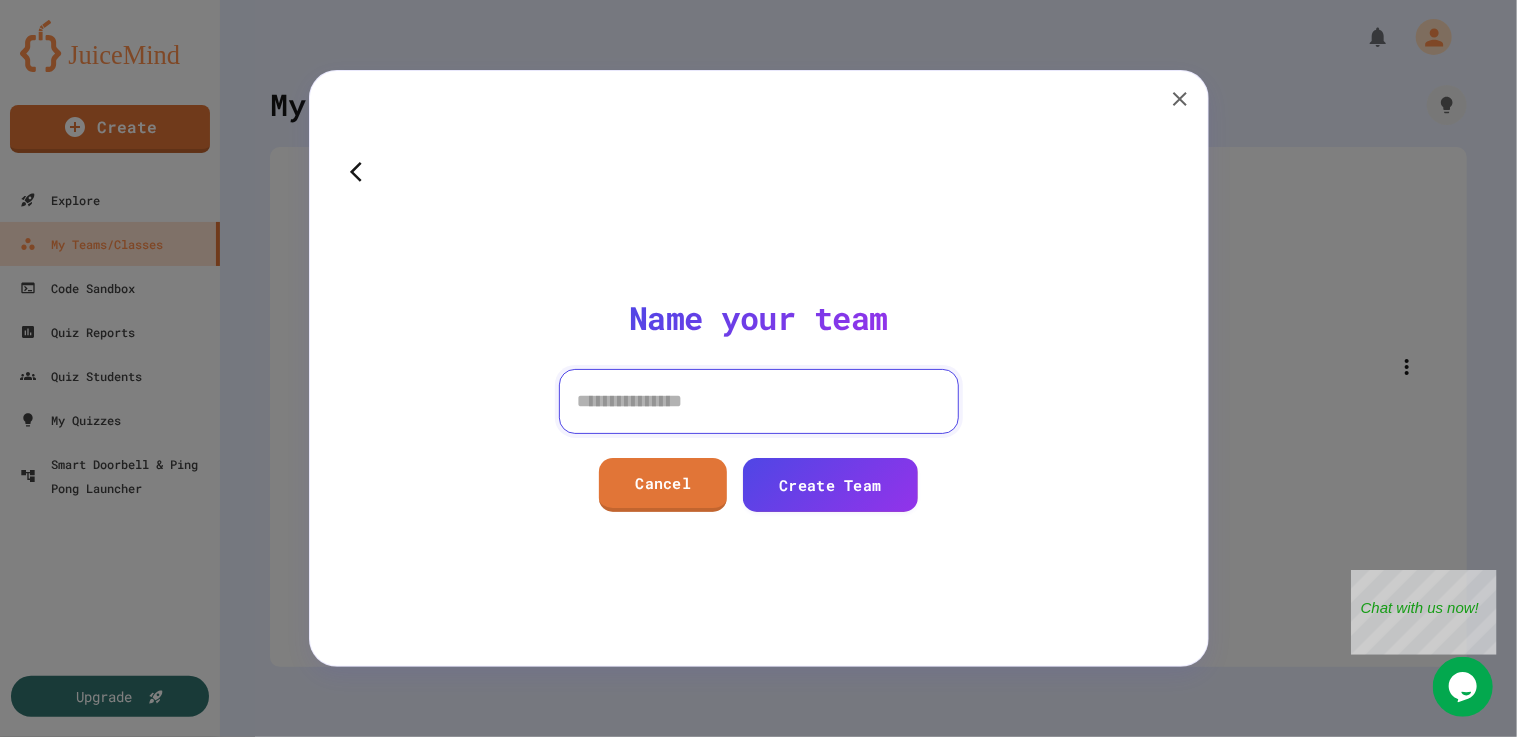 click at bounding box center (759, 401) 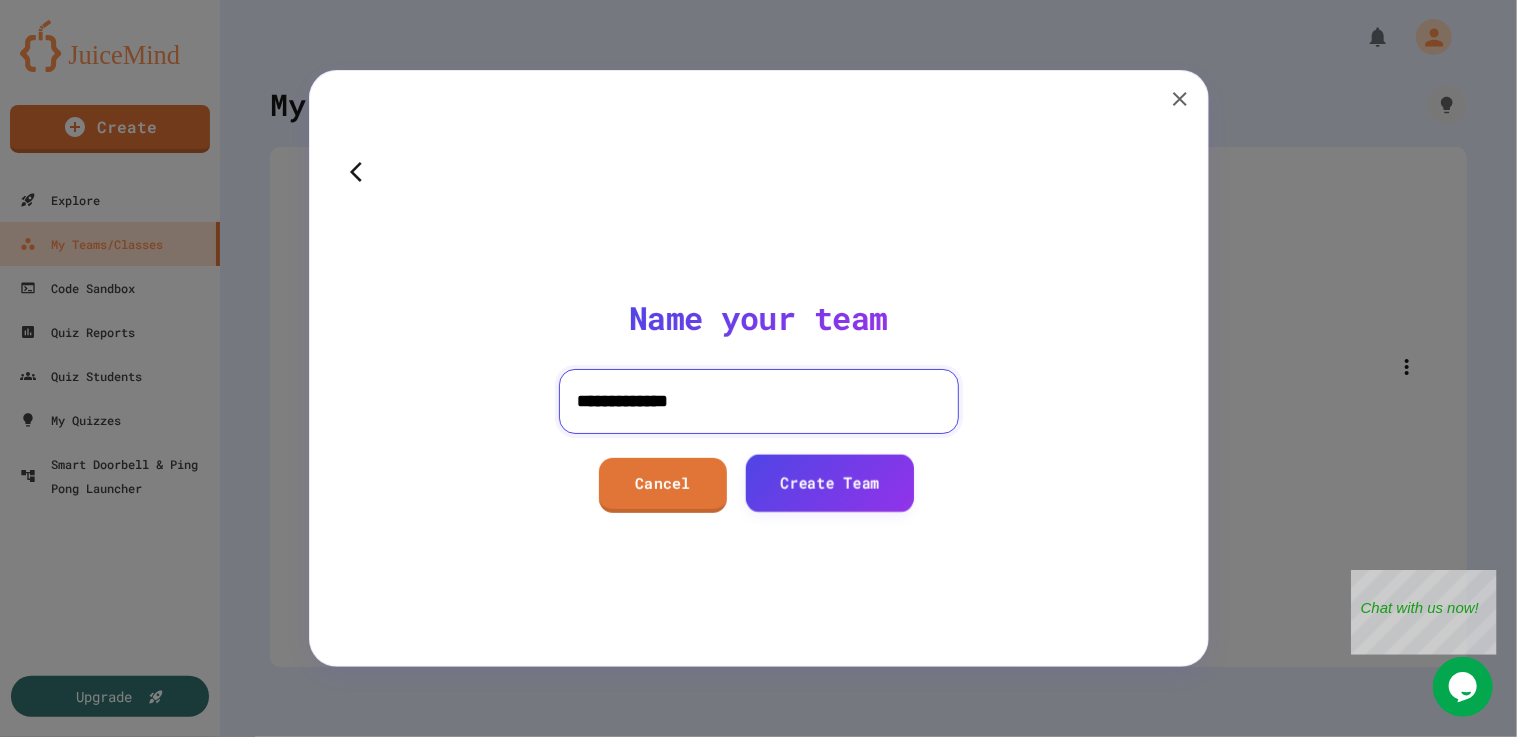 type on "**********" 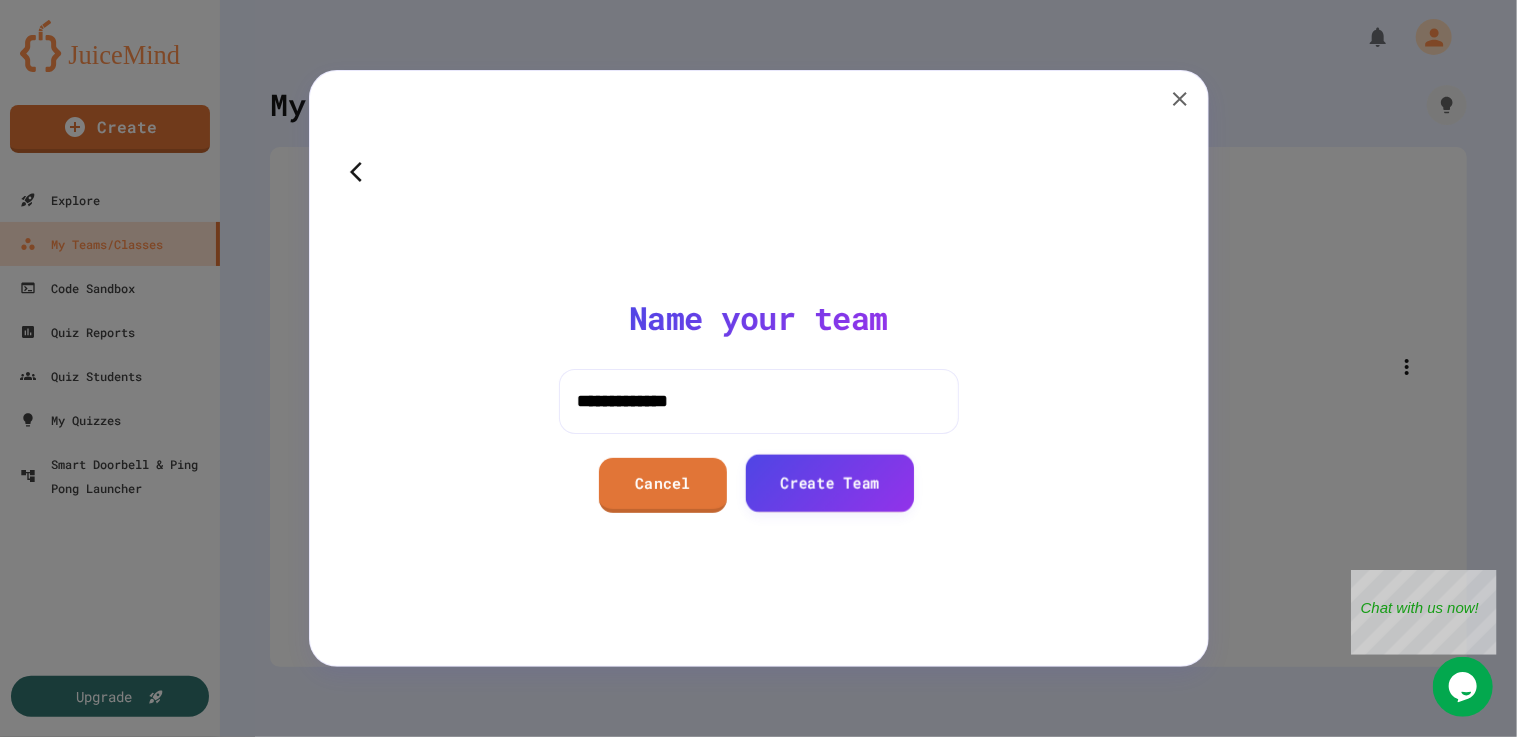 click on "Create Team" at bounding box center [830, 482] 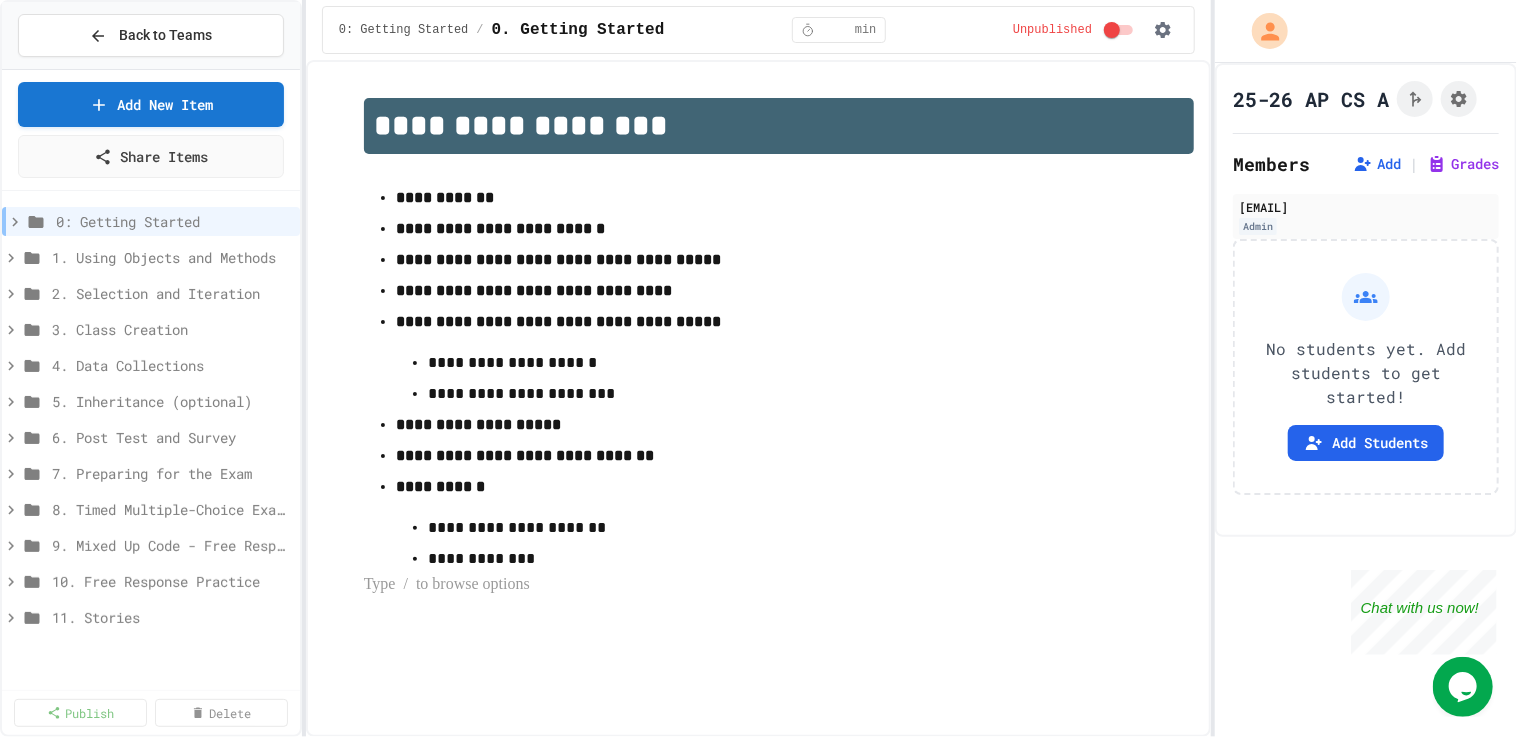 click on "**********" at bounding box center [778, 425] 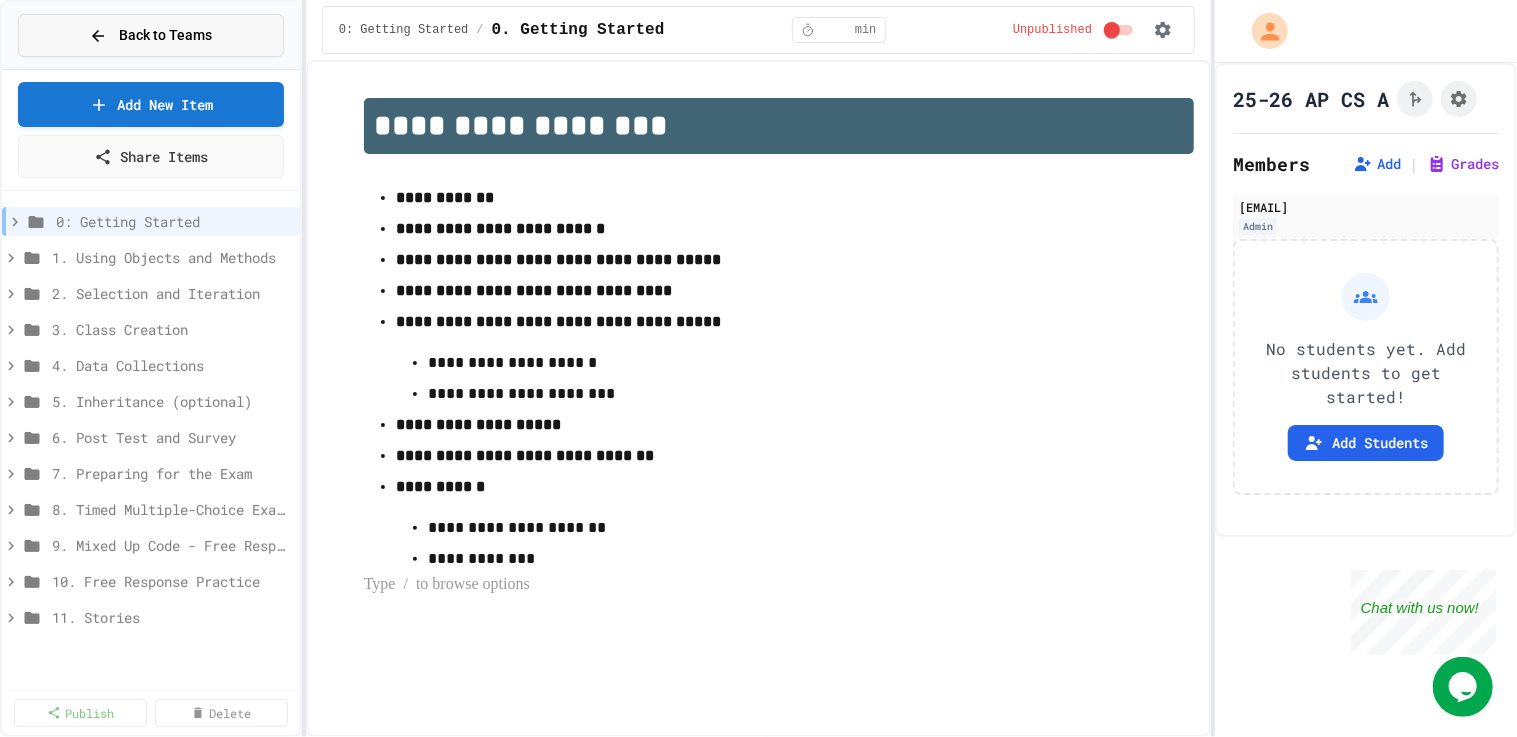 click 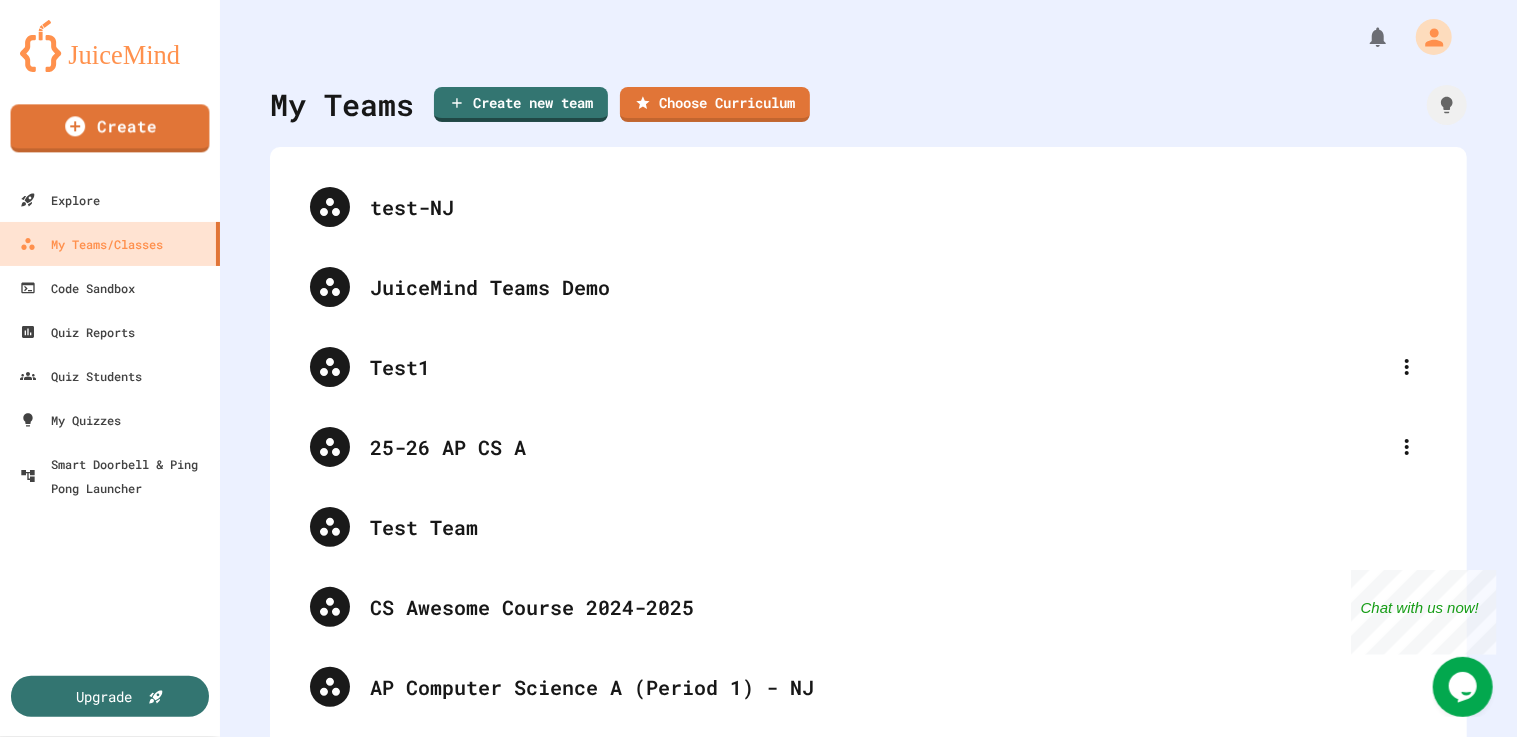 click at bounding box center (110, 46) 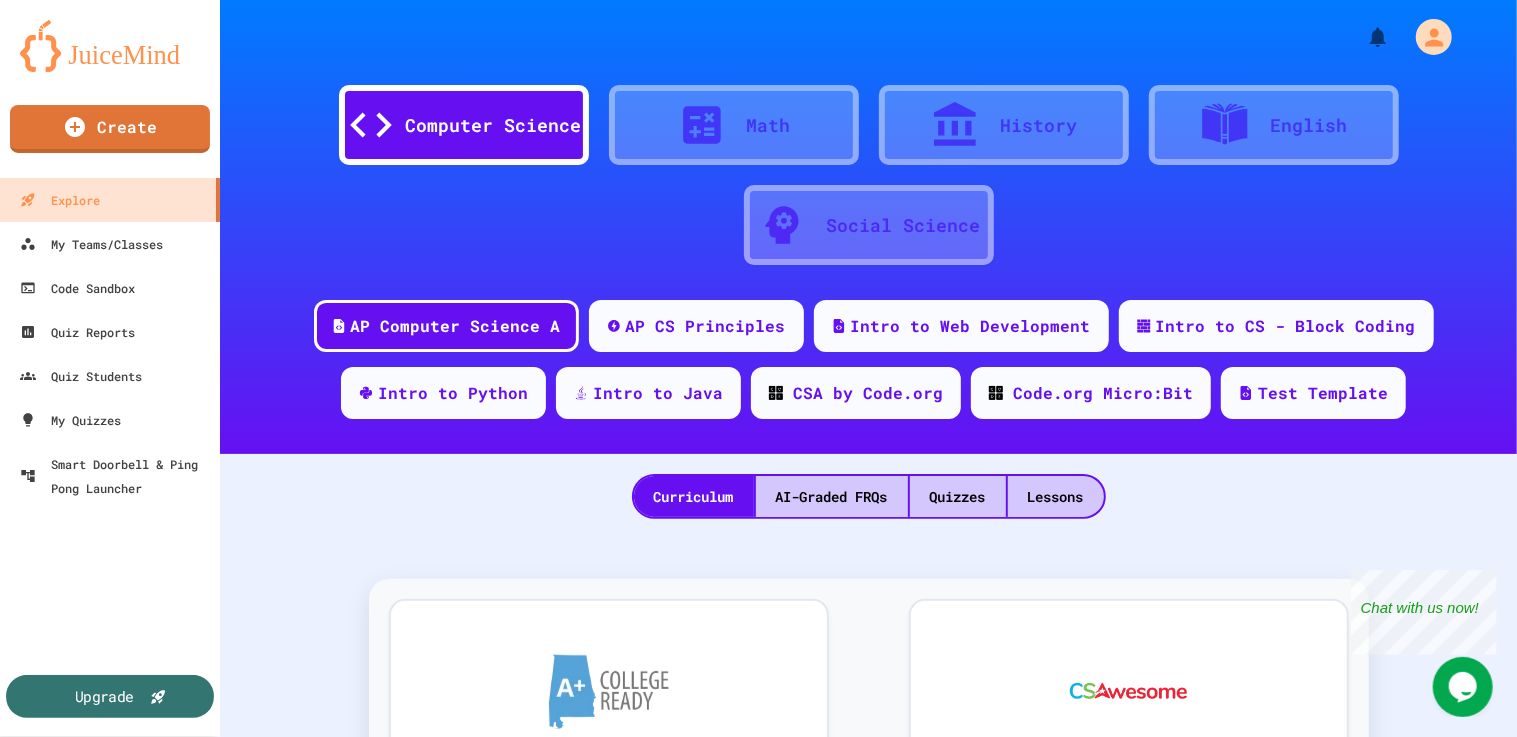 click on "Upgrade" at bounding box center [104, 696] 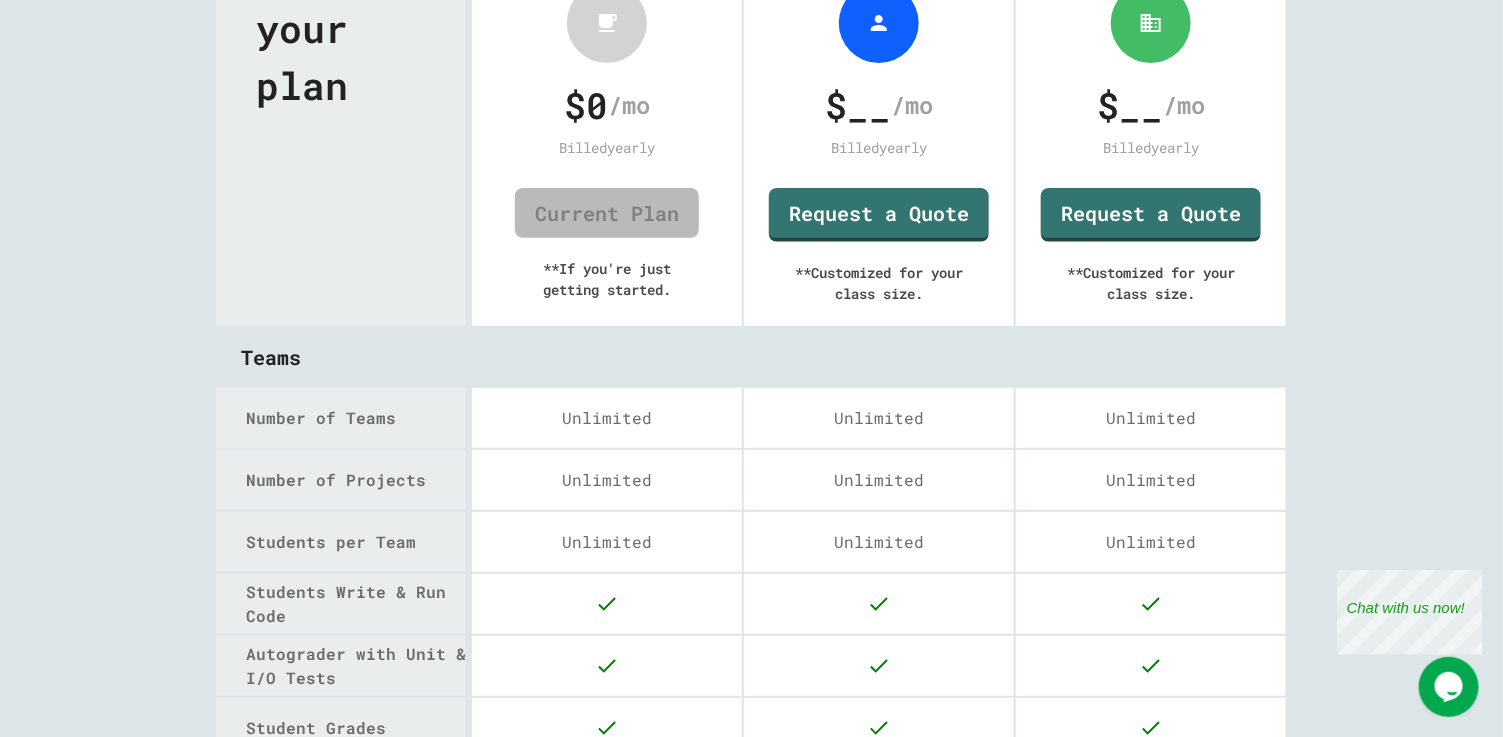 scroll, scrollTop: 0, scrollLeft: 0, axis: both 